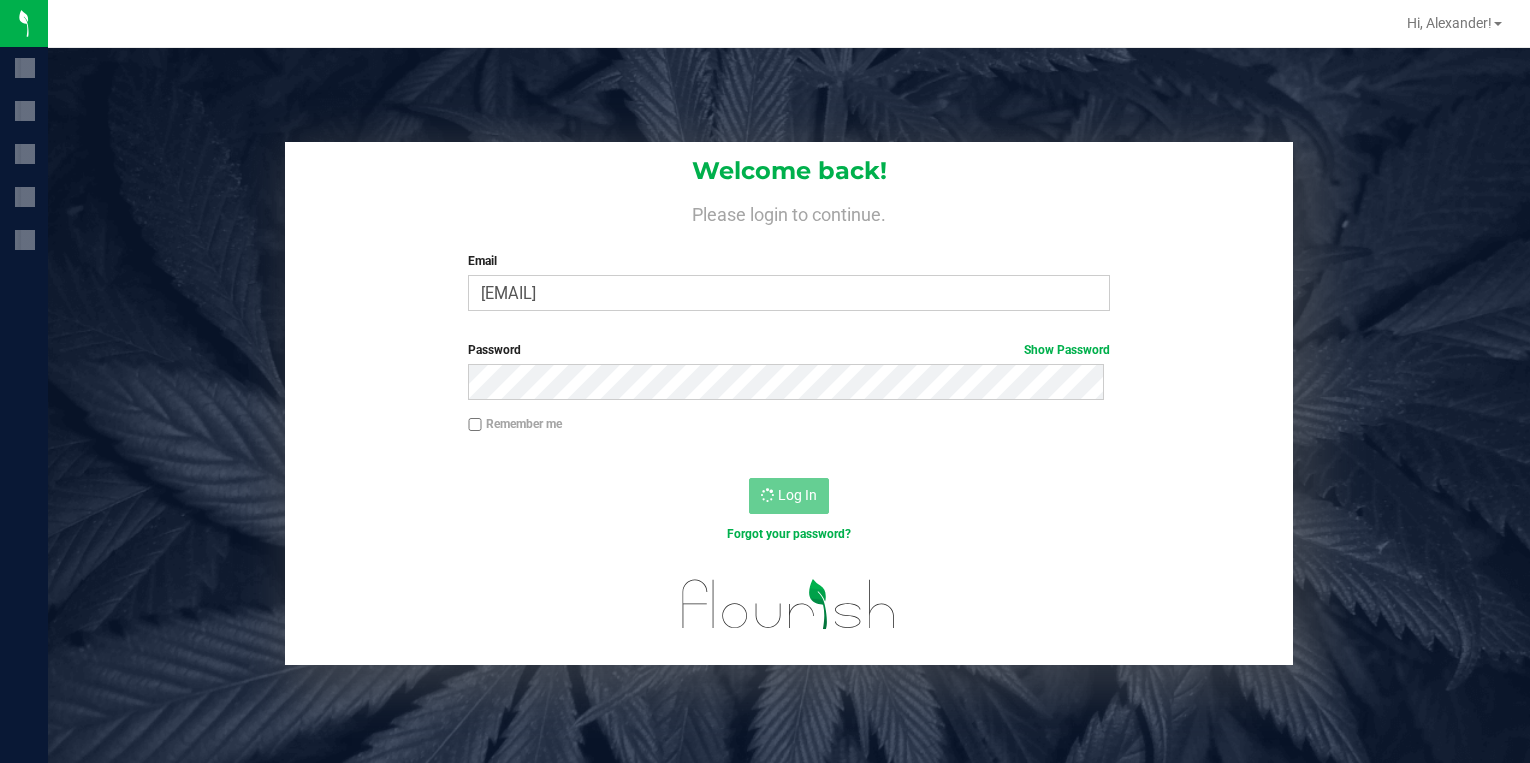 scroll, scrollTop: 0, scrollLeft: 0, axis: both 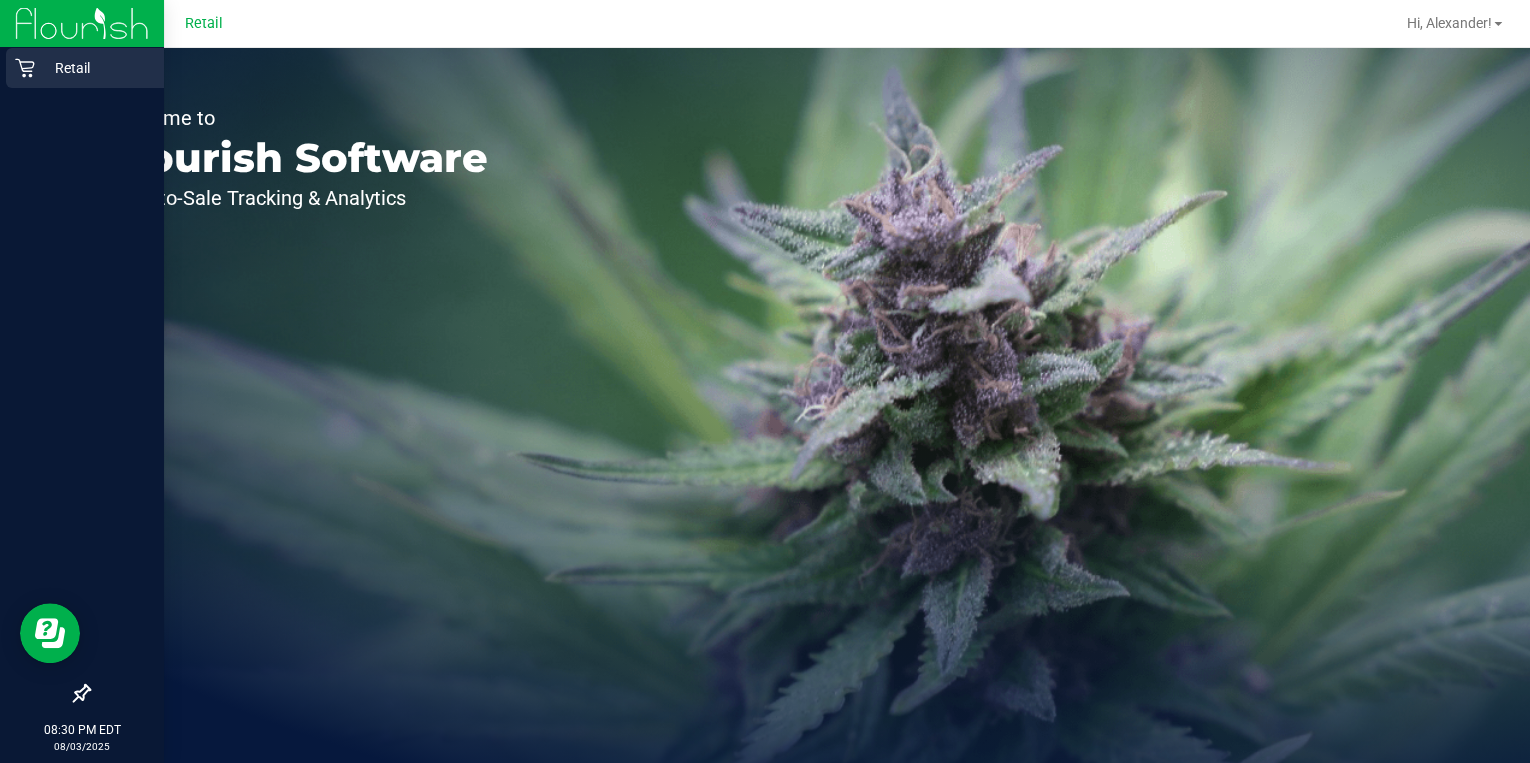 click on "Retail" at bounding box center (95, 68) 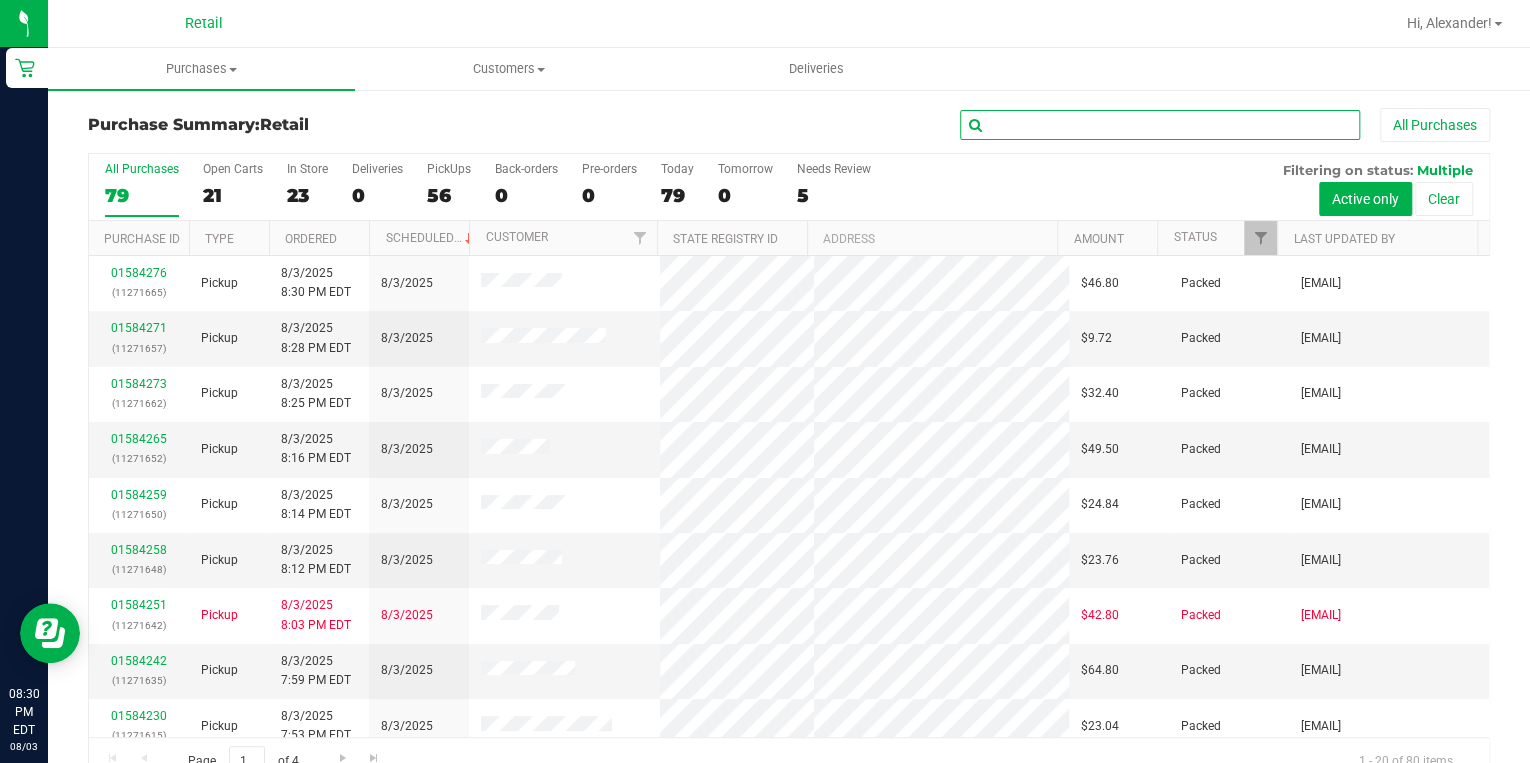 click at bounding box center [1160, 125] 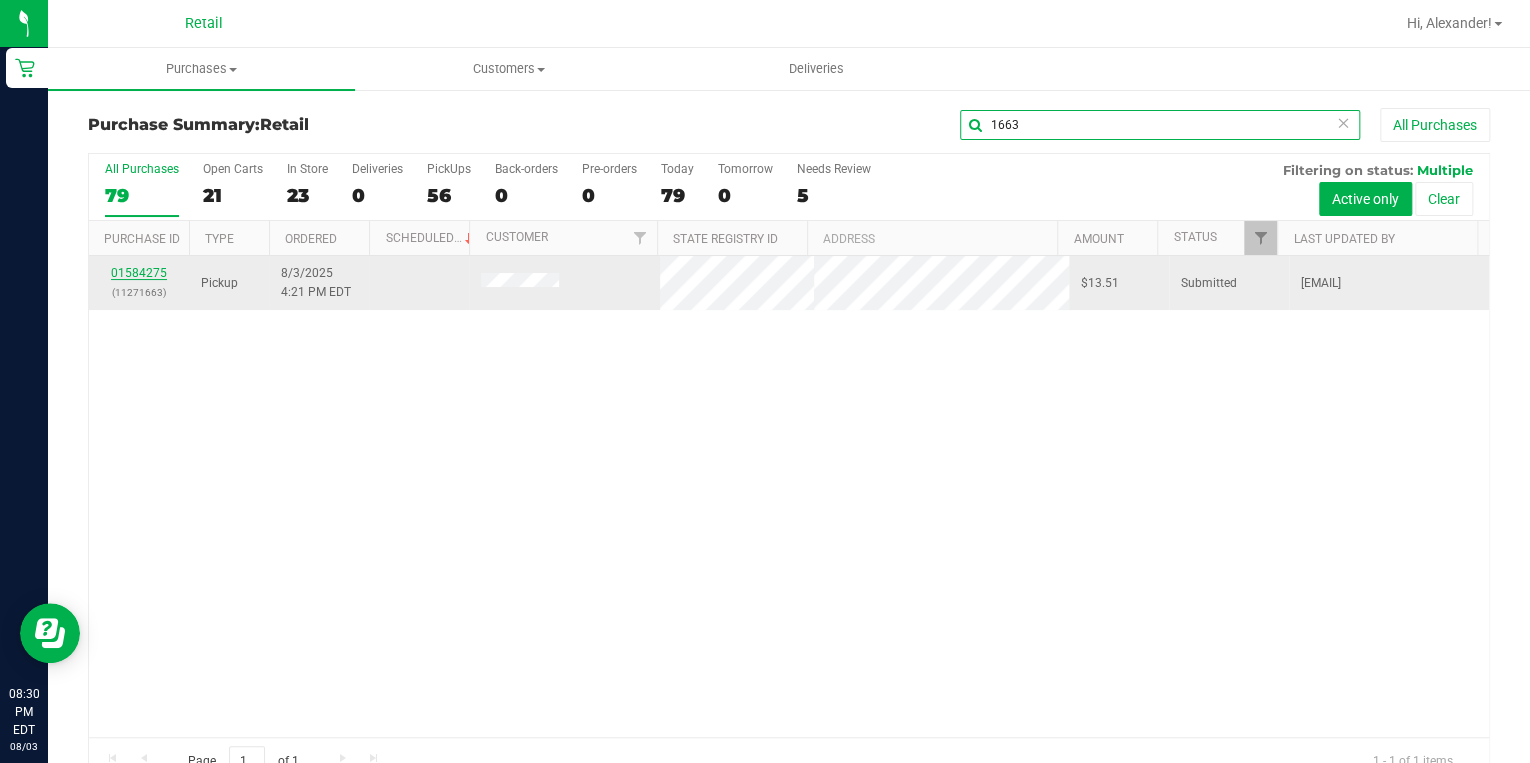 type on "1663" 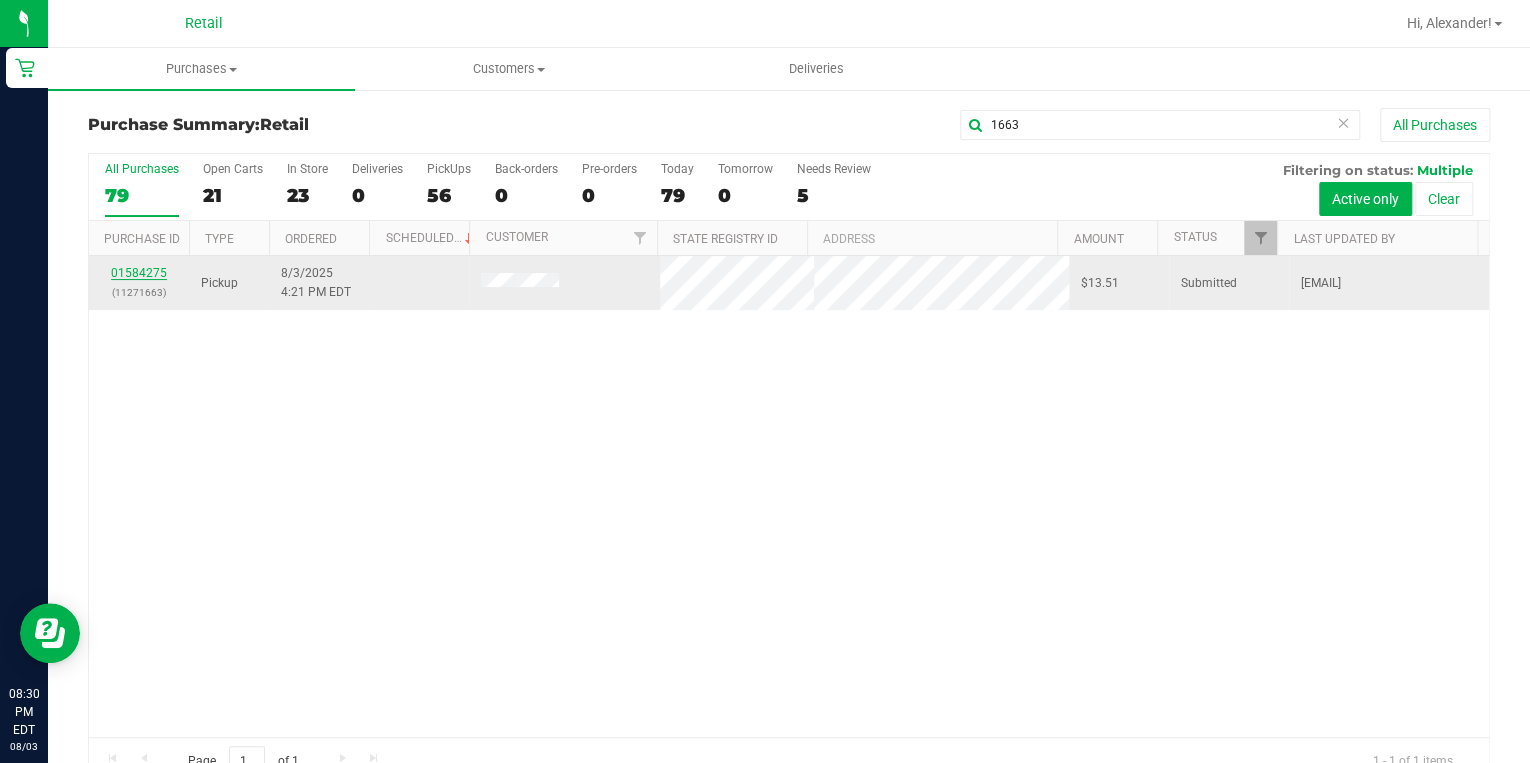 click on "01584275" at bounding box center [139, 273] 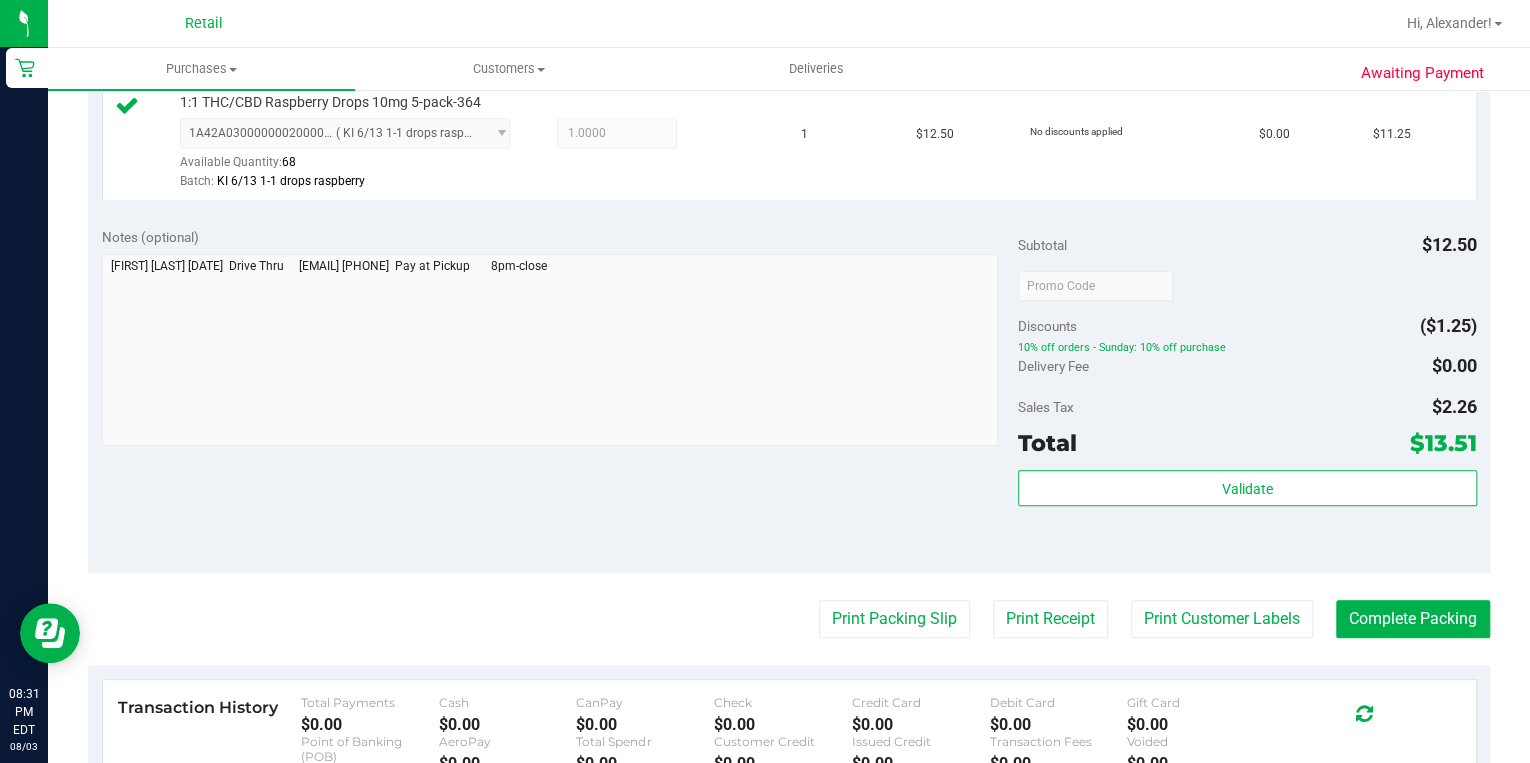 scroll, scrollTop: 560, scrollLeft: 0, axis: vertical 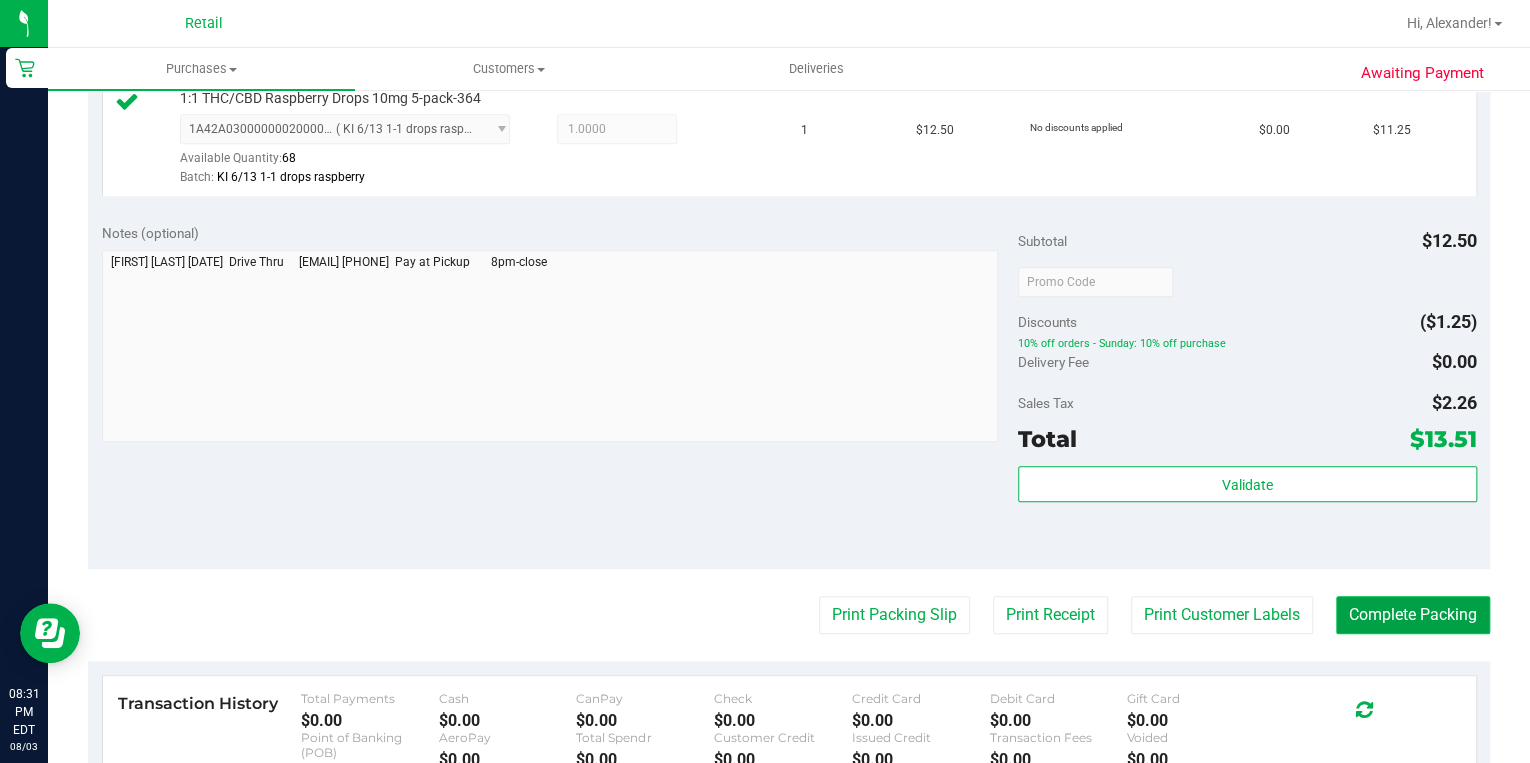 click on "Complete Packing" at bounding box center [1413, 615] 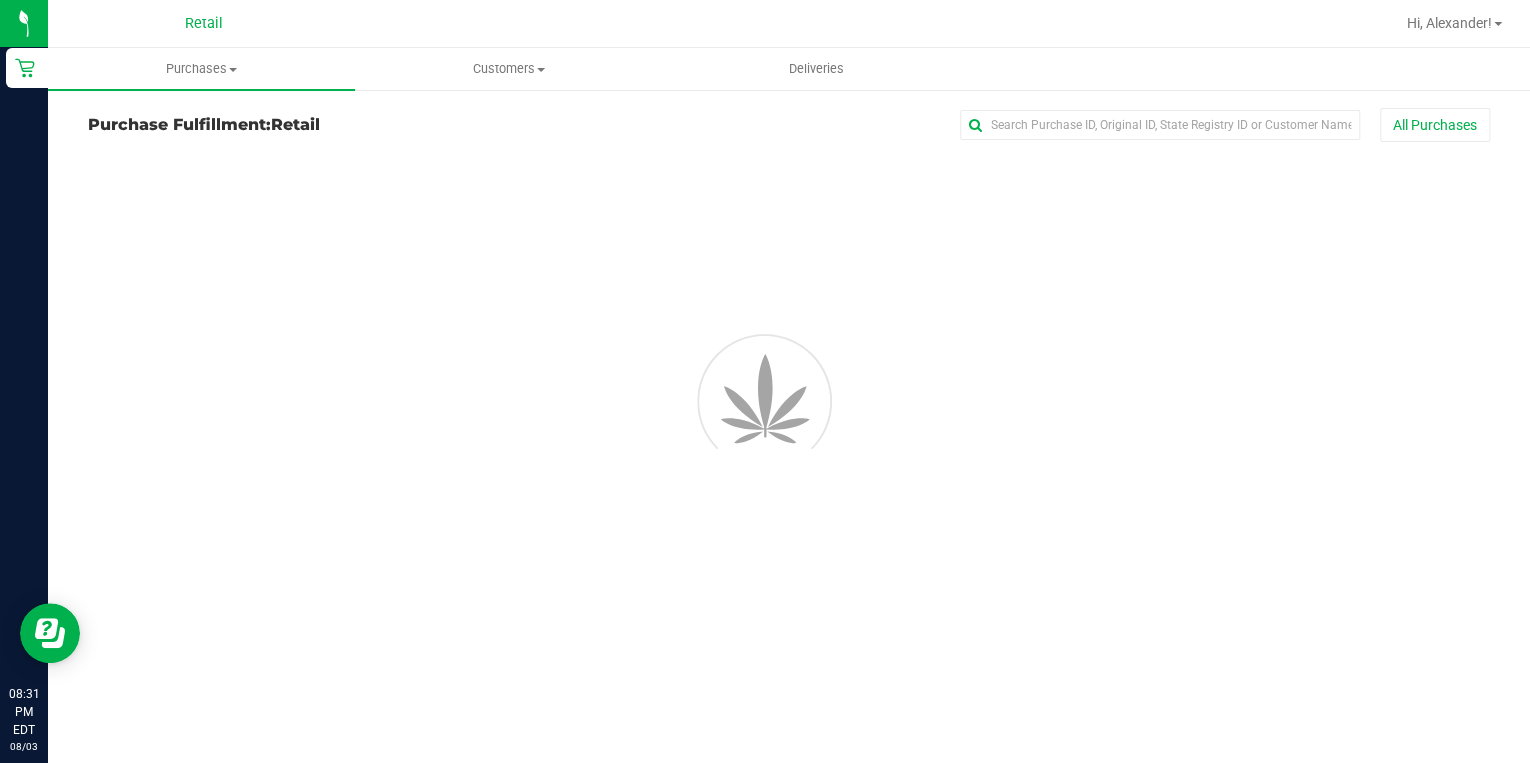 scroll, scrollTop: 0, scrollLeft: 0, axis: both 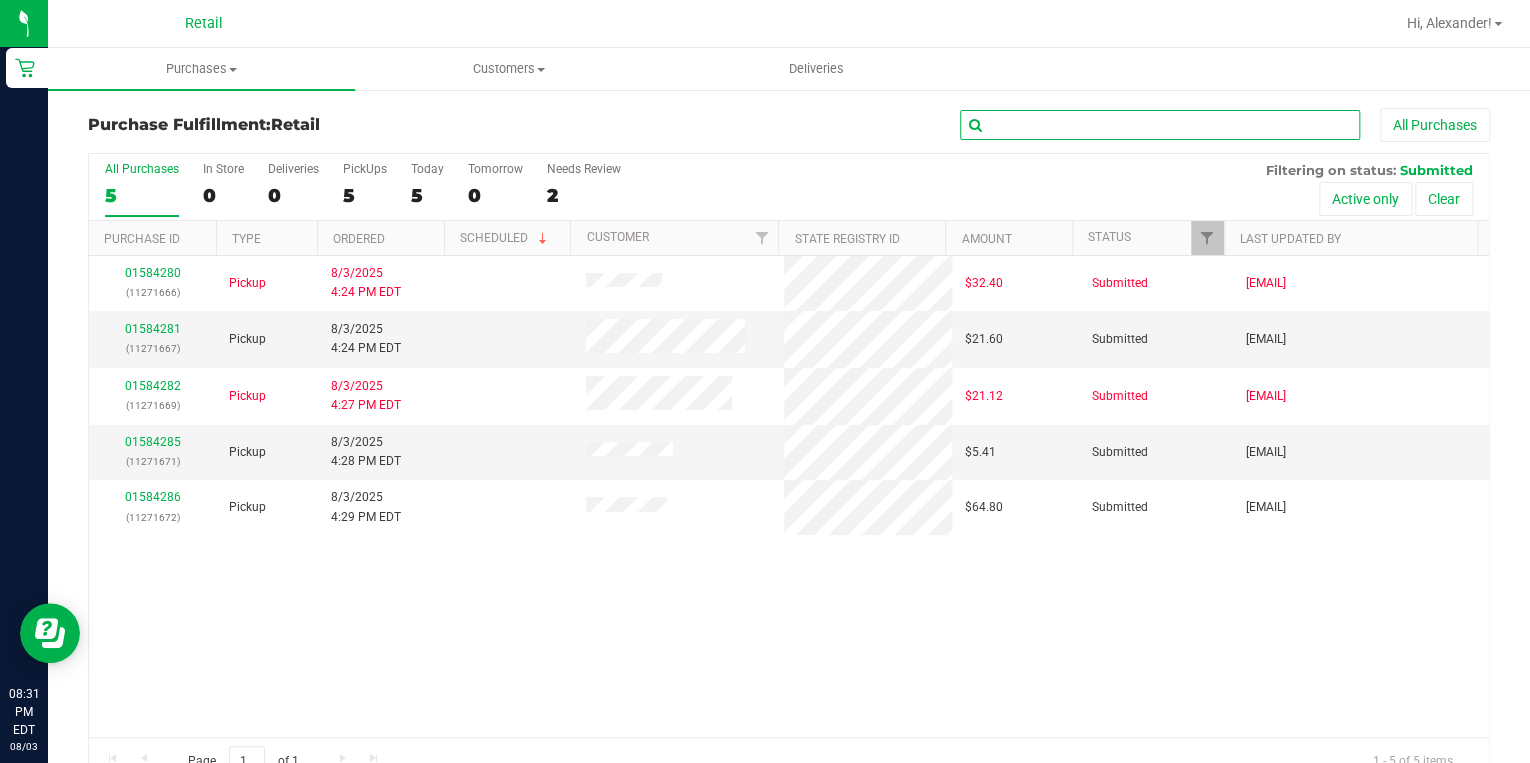 click at bounding box center [1160, 125] 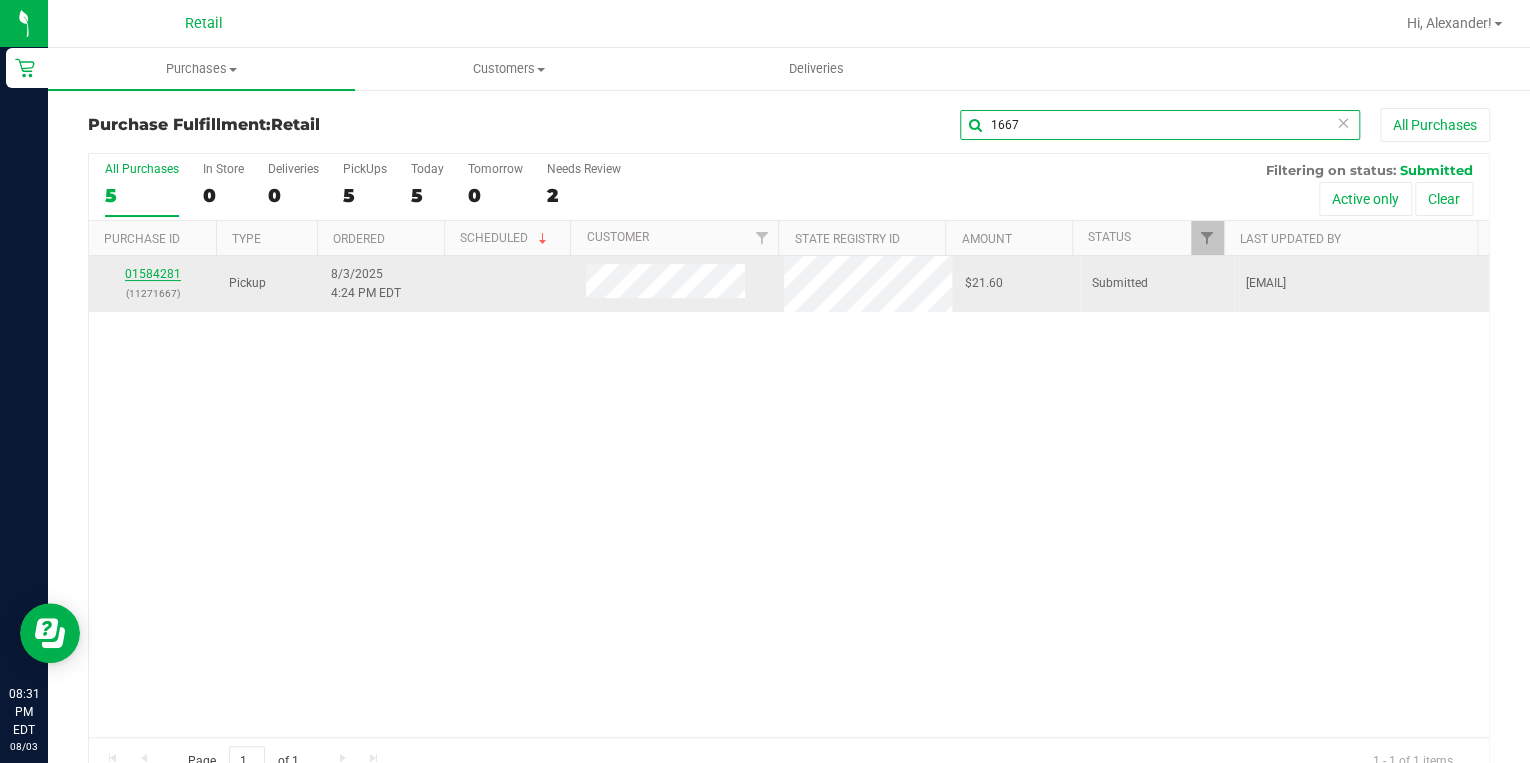 type on "1667" 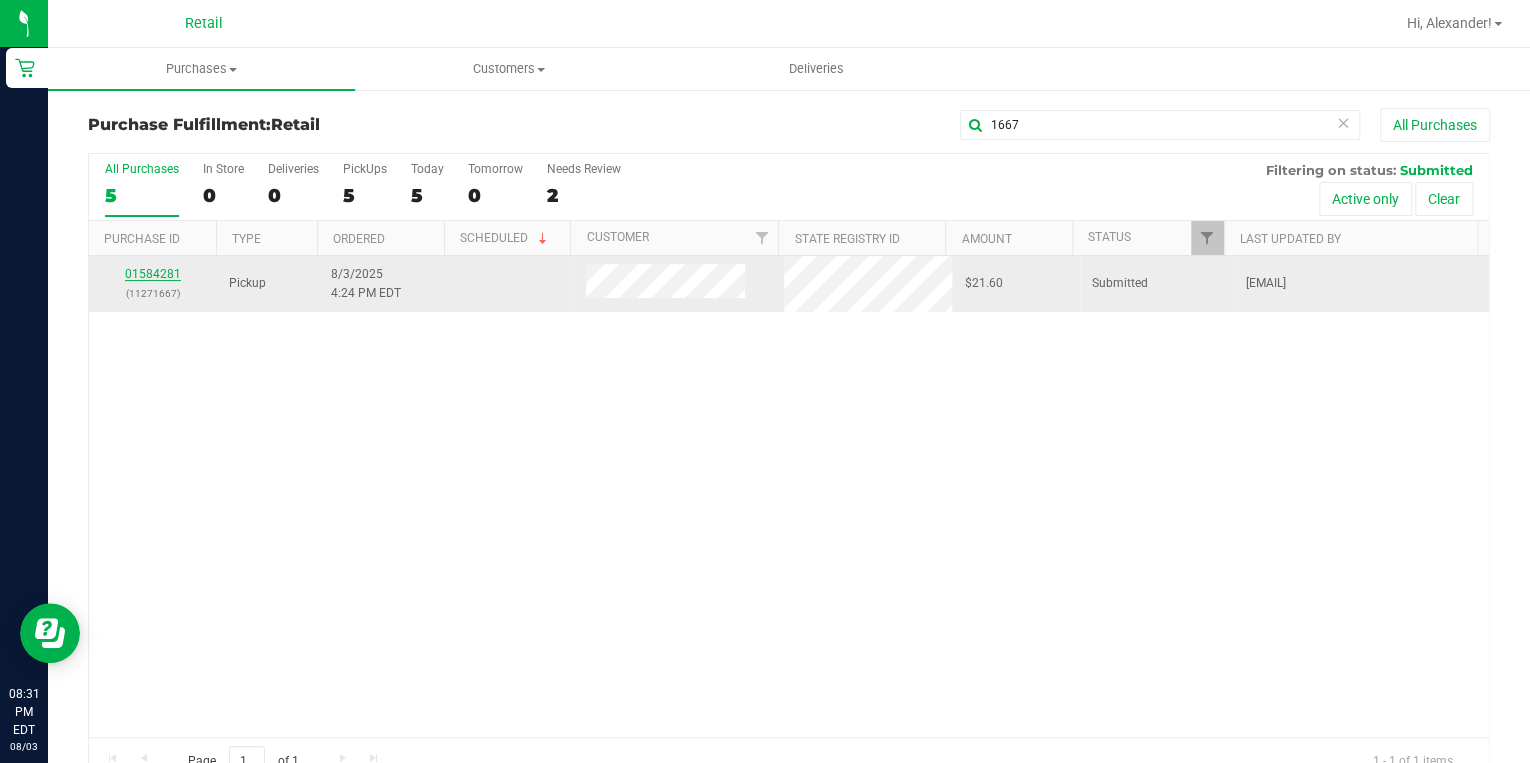 click on "01584281" at bounding box center (153, 274) 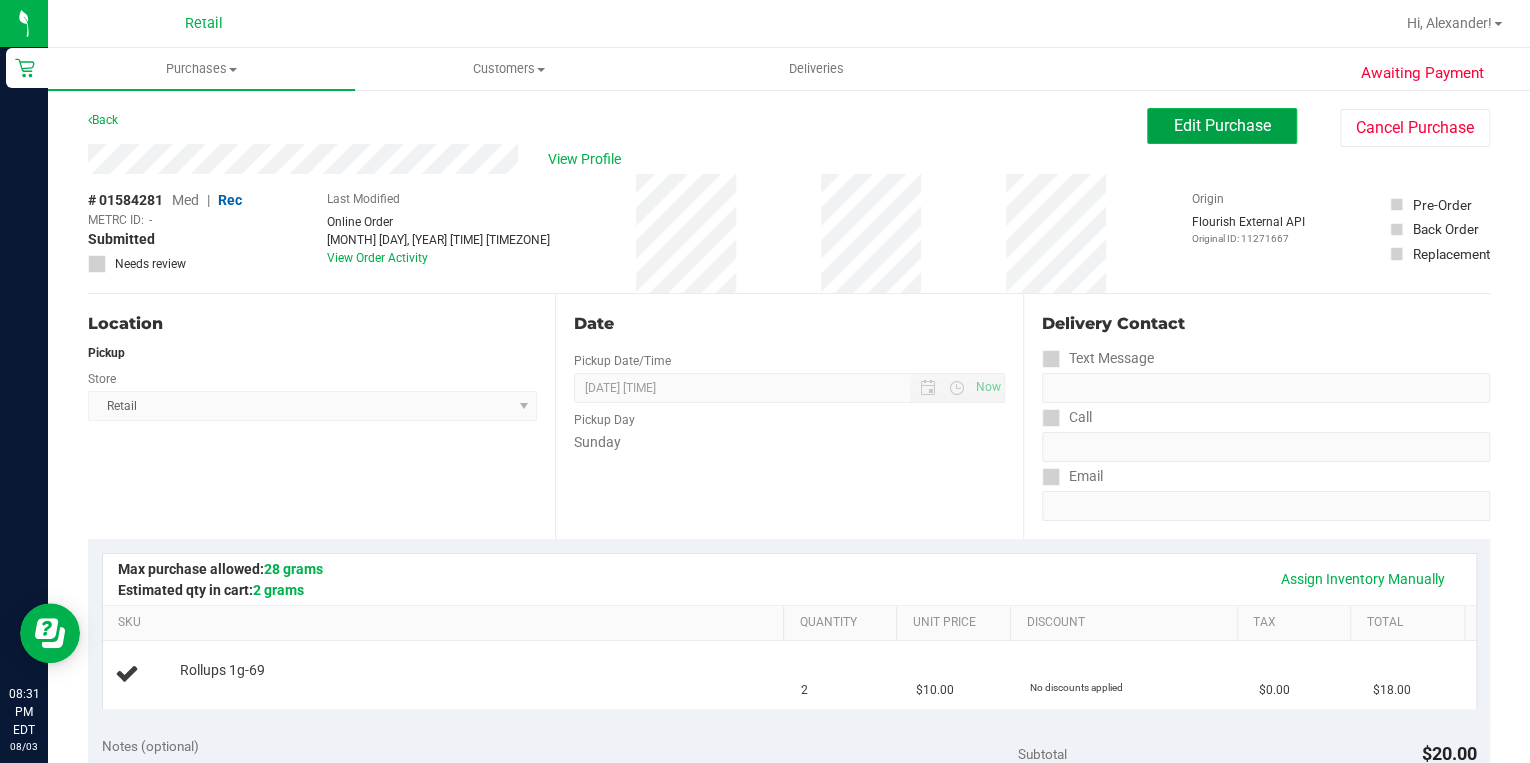 click on "Edit Purchase" at bounding box center [1222, 125] 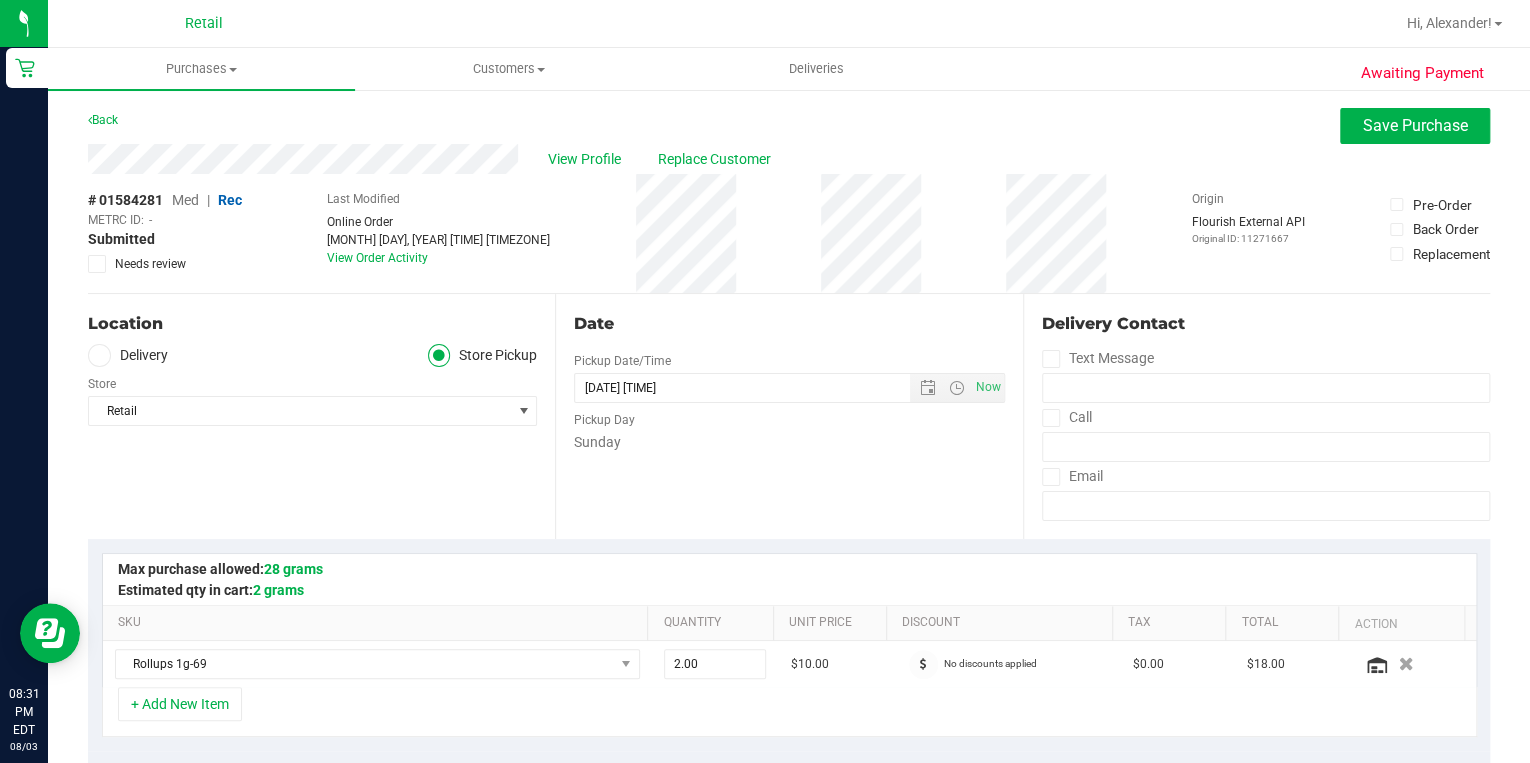 click on "Med" at bounding box center (185, 200) 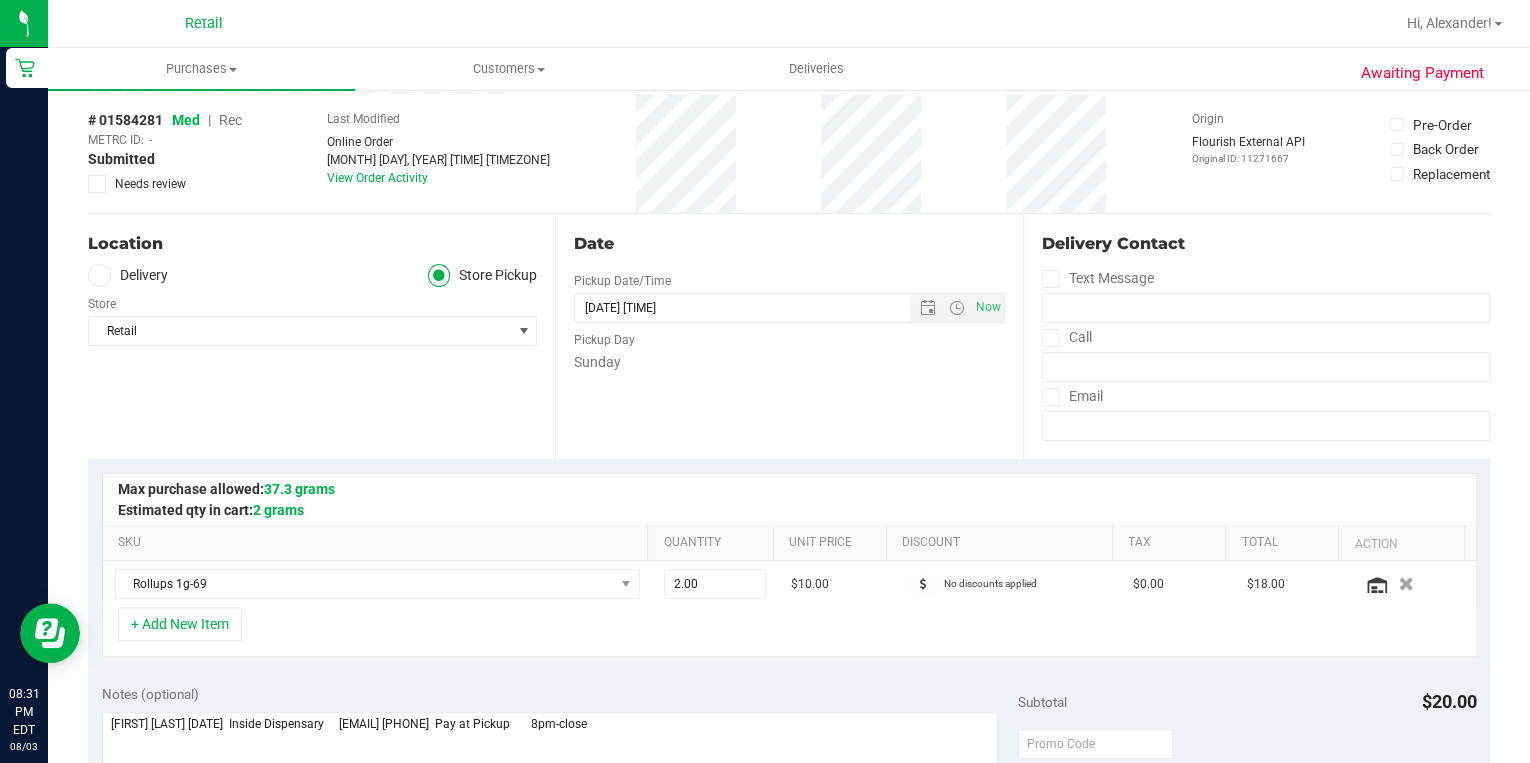 scroll, scrollTop: 0, scrollLeft: 0, axis: both 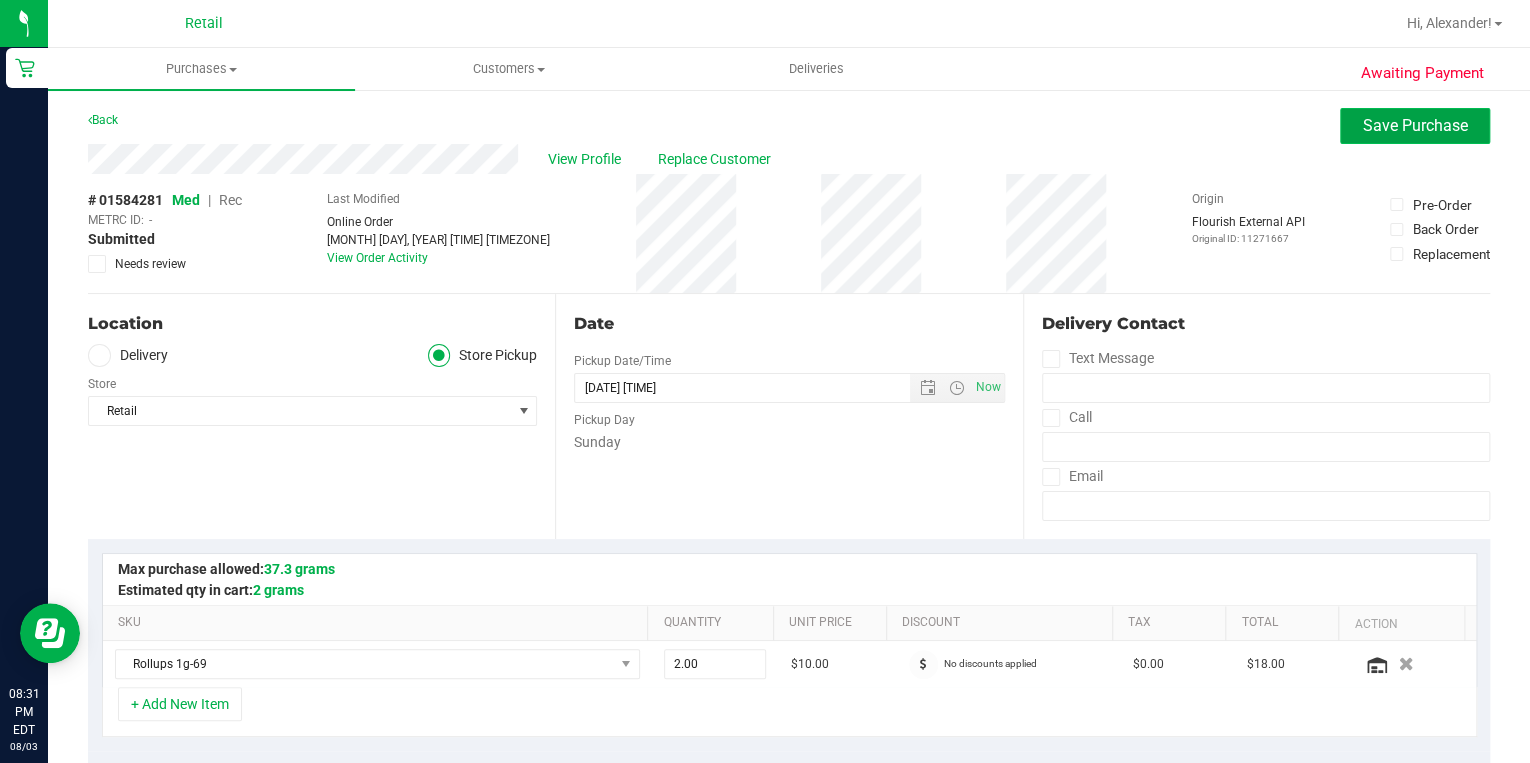 click on "Save Purchase" at bounding box center (1415, 125) 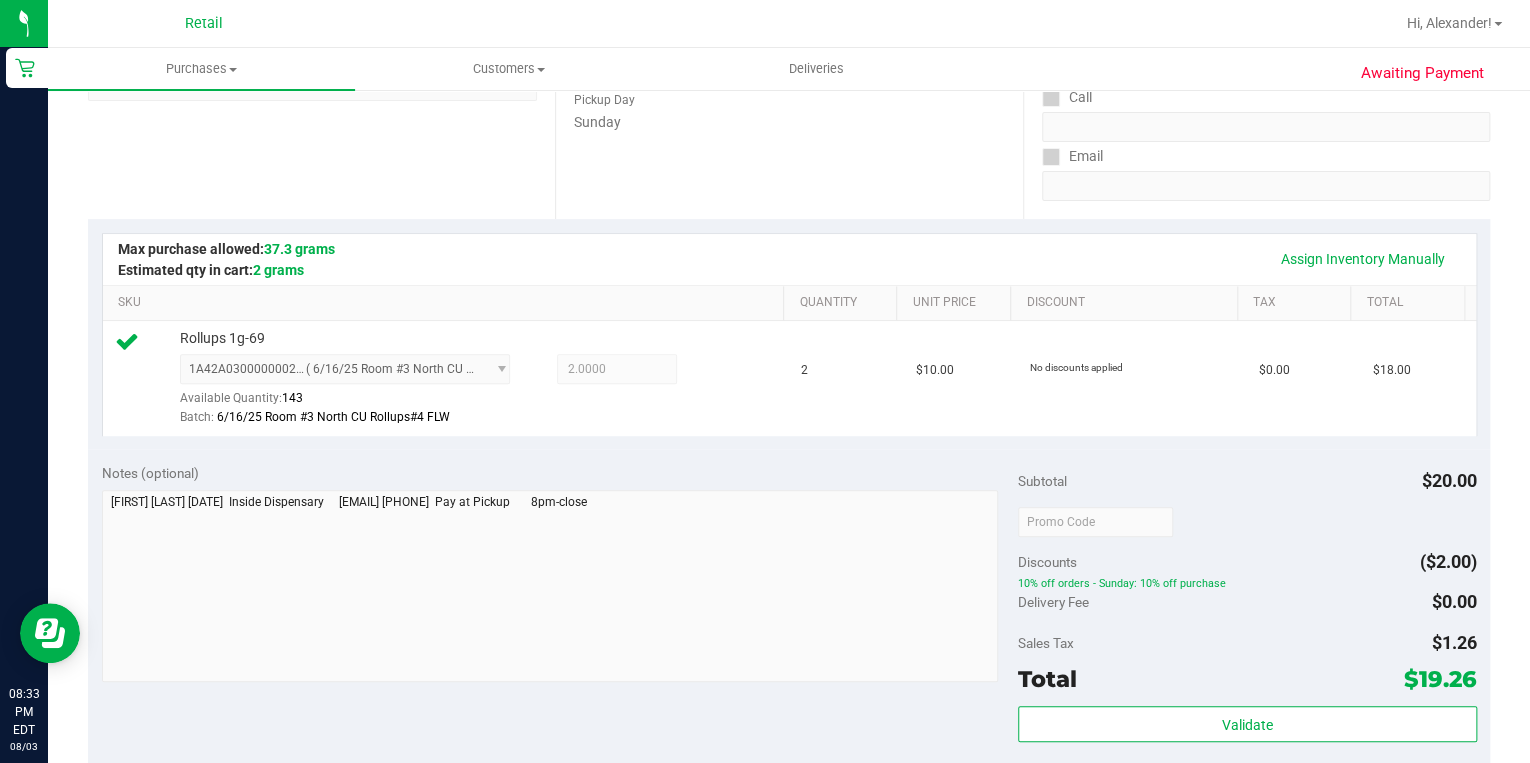 scroll, scrollTop: 640, scrollLeft: 0, axis: vertical 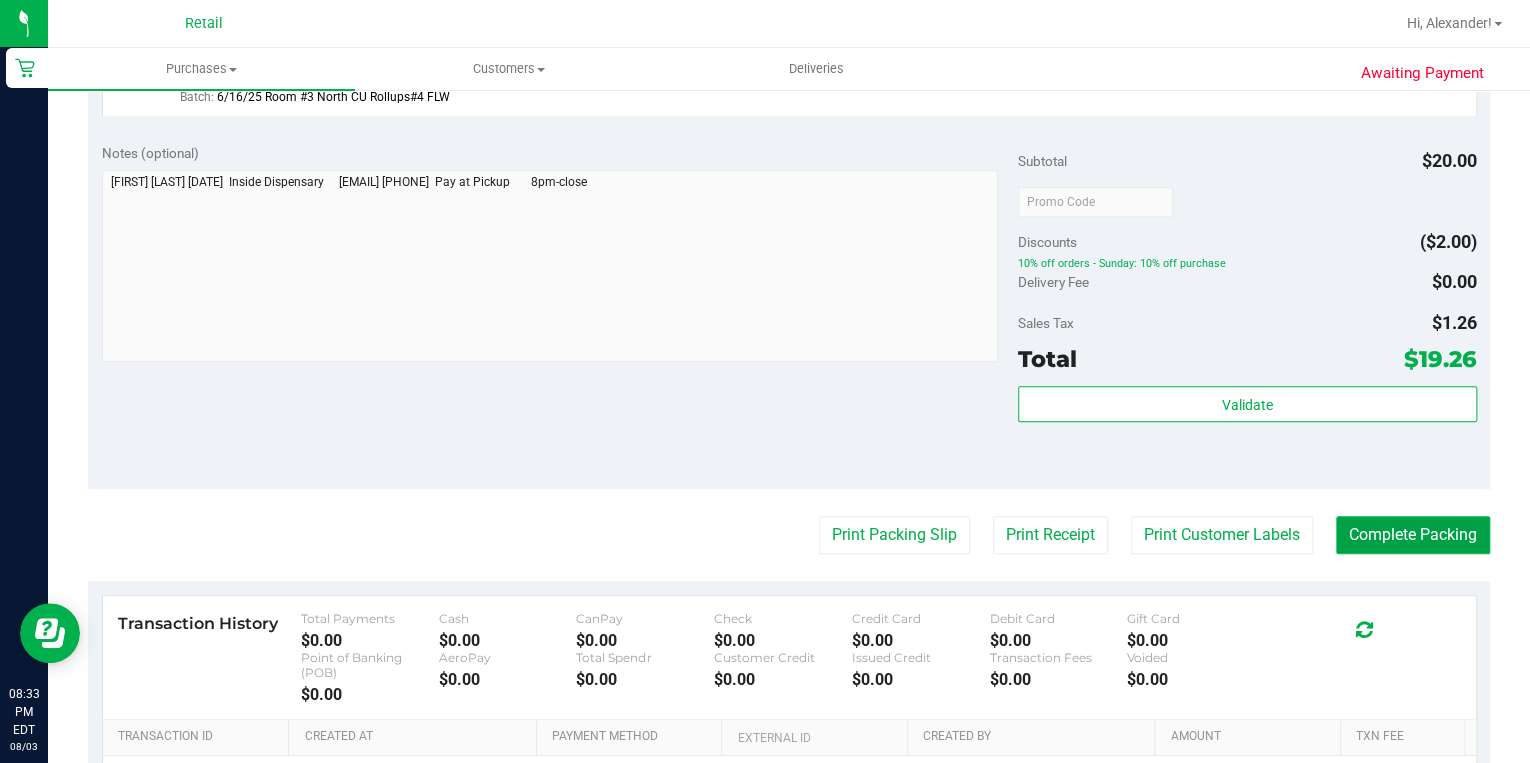 click on "Complete Packing" at bounding box center [1413, 535] 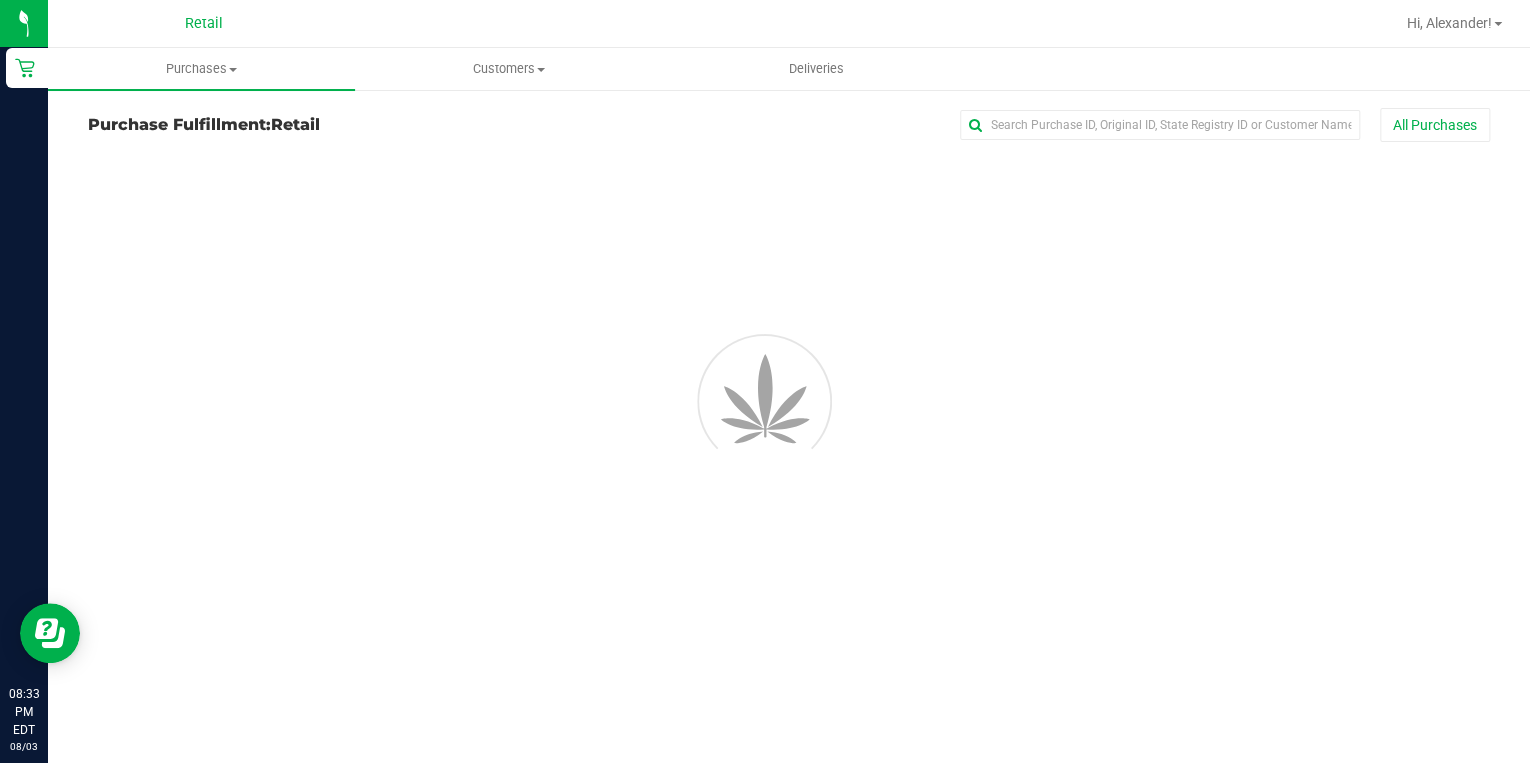 scroll, scrollTop: 0, scrollLeft: 0, axis: both 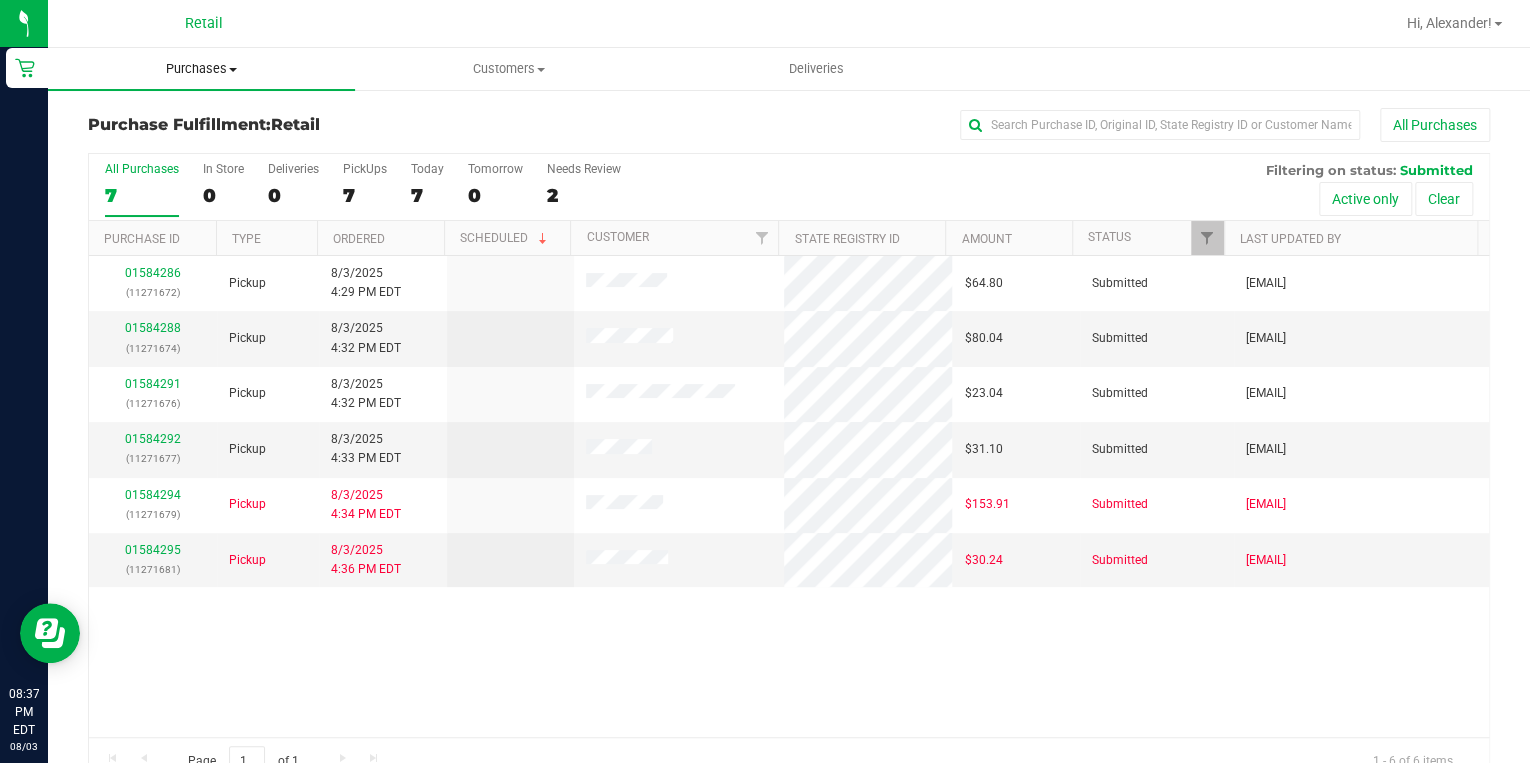 click on "Purchases" at bounding box center (201, 69) 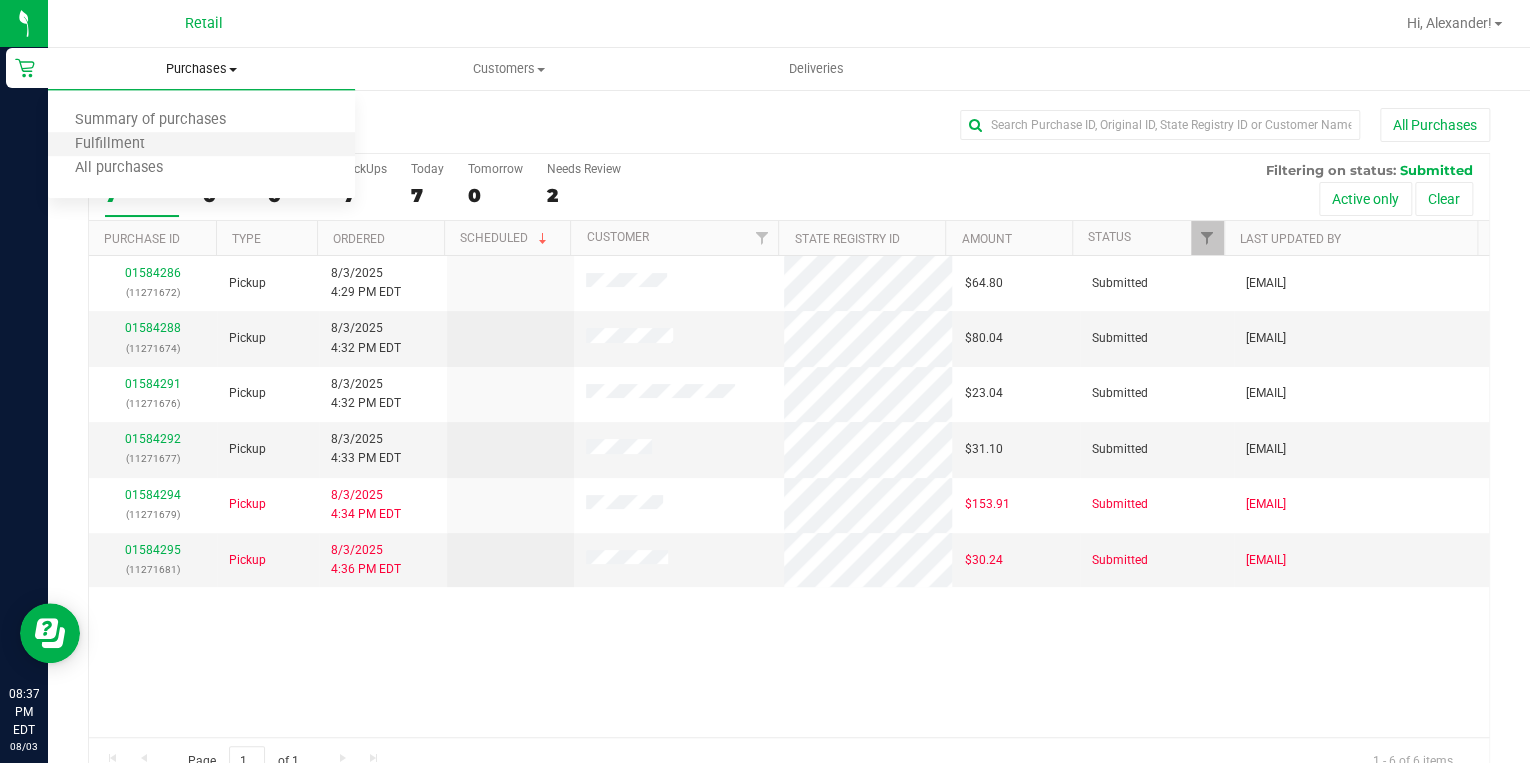 click on "Fulfillment" at bounding box center [201, 145] 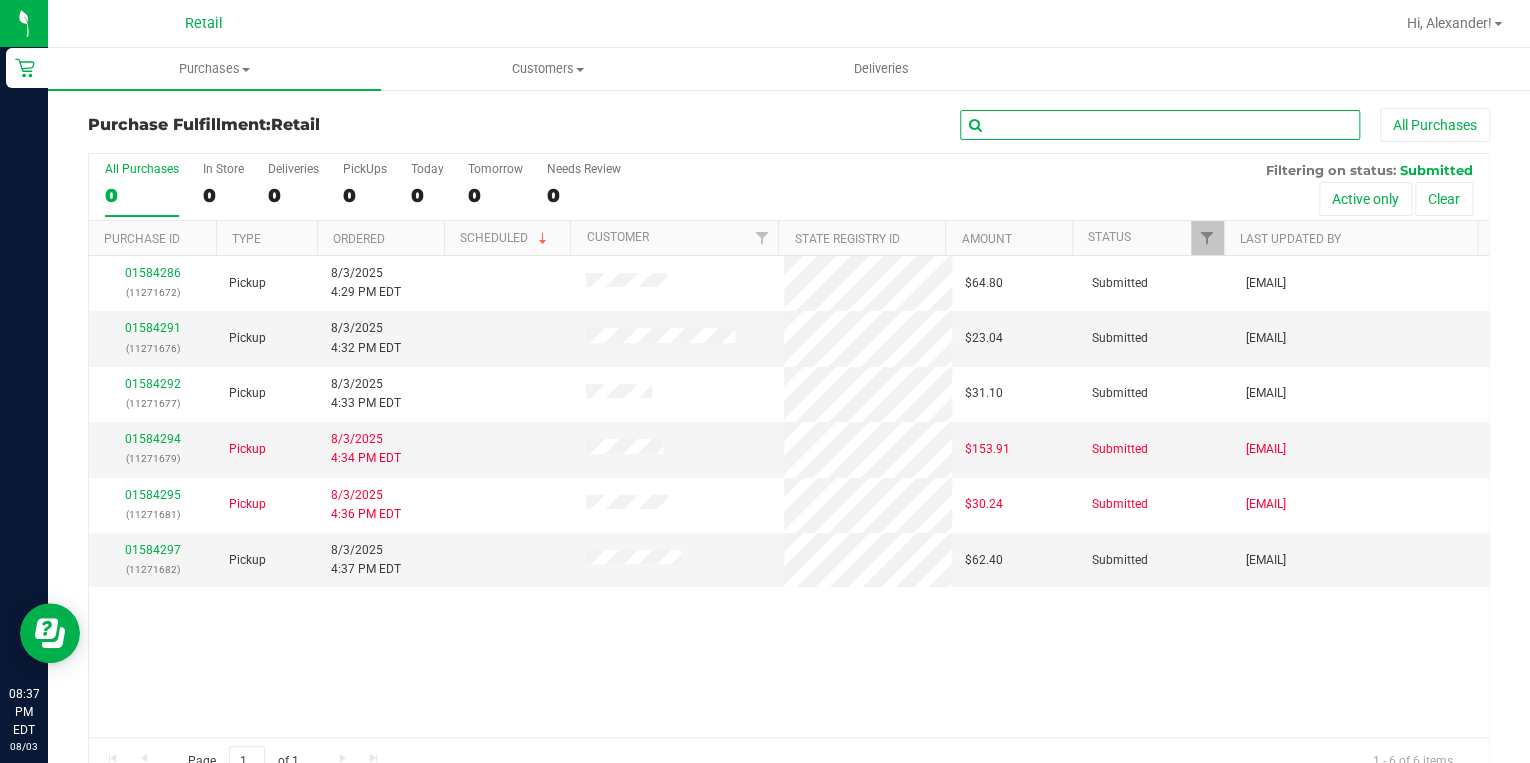 click at bounding box center [1160, 125] 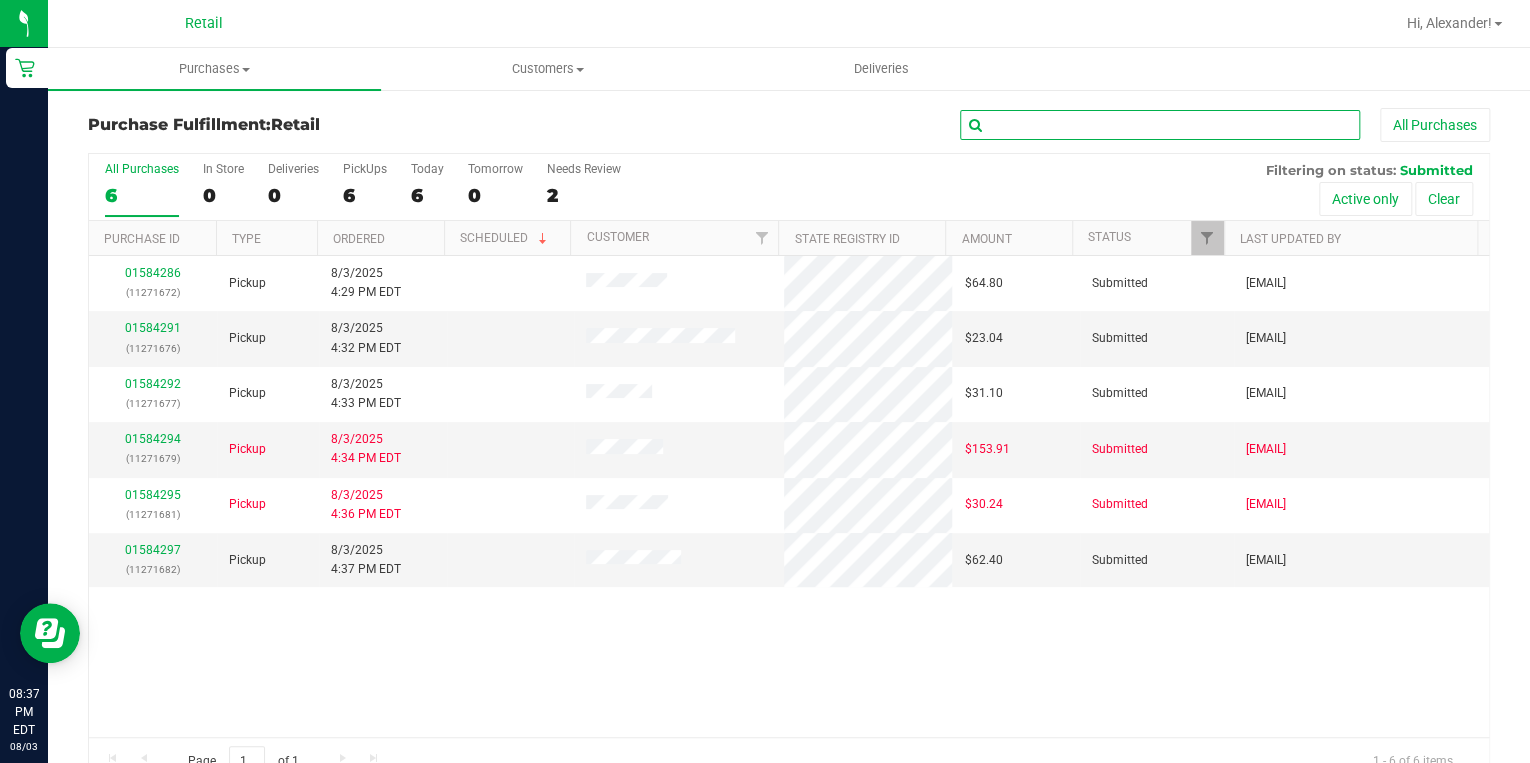 click at bounding box center [1160, 125] 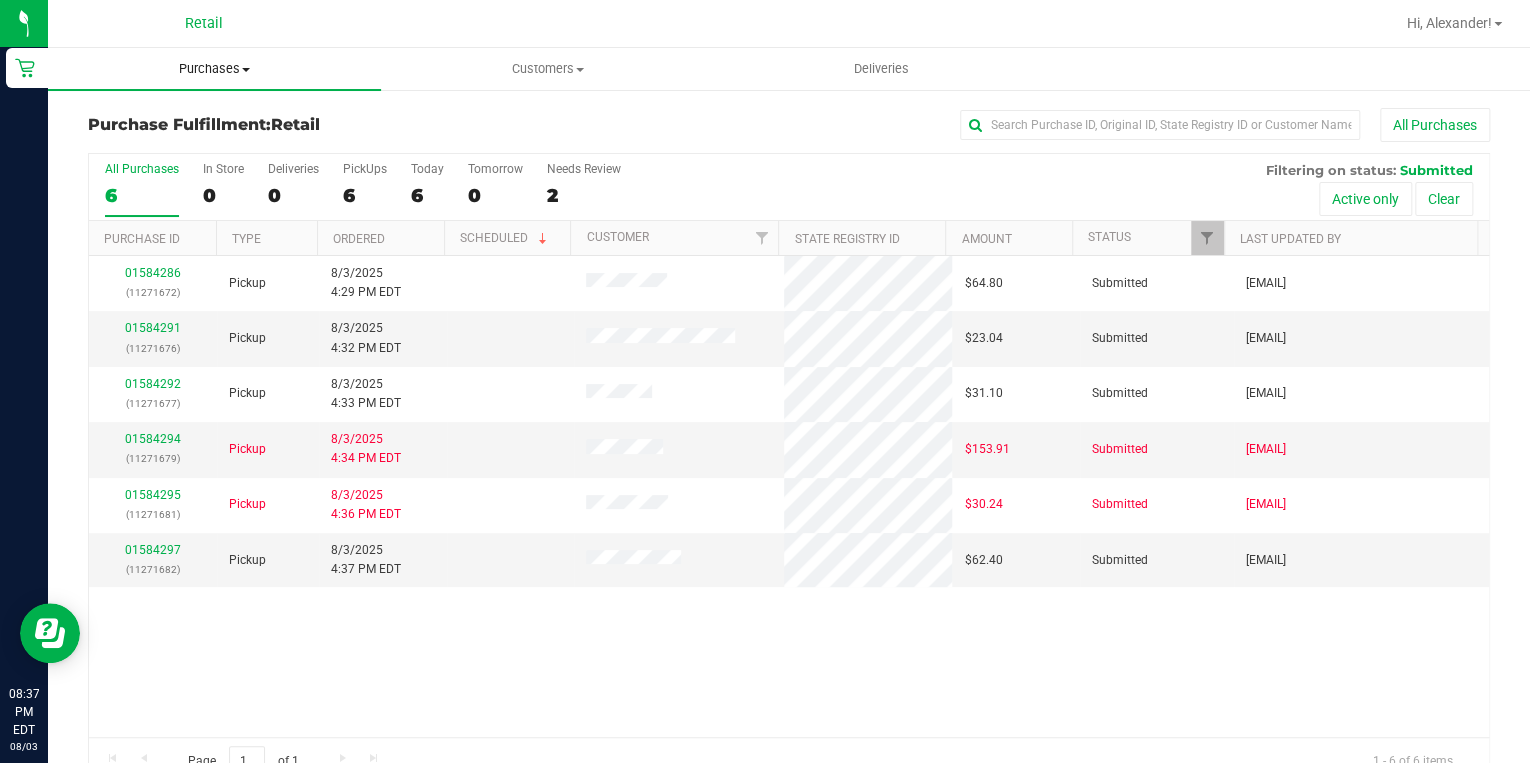 click on "Purchases" at bounding box center (214, 69) 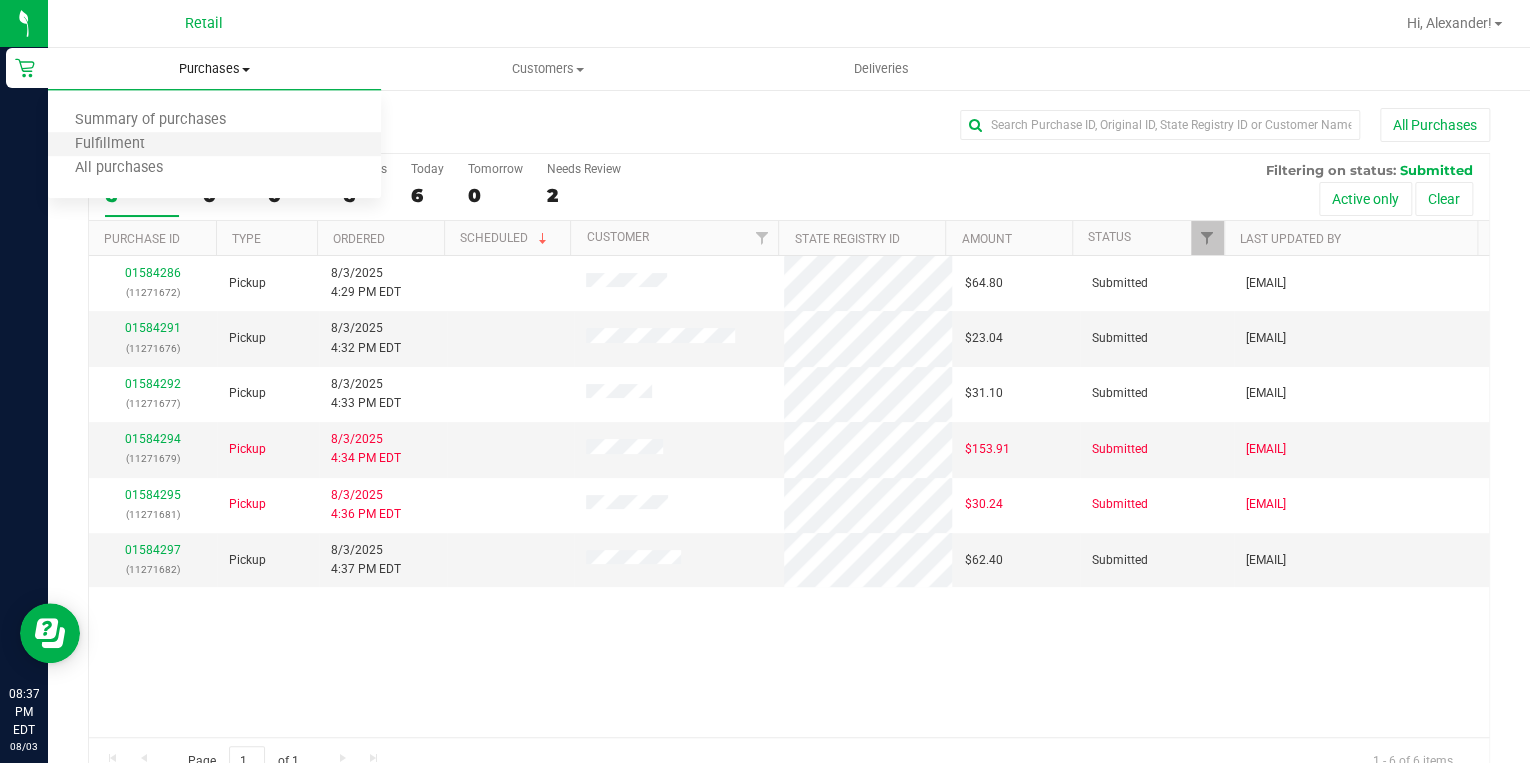 click on "Fulfillment" at bounding box center [214, 145] 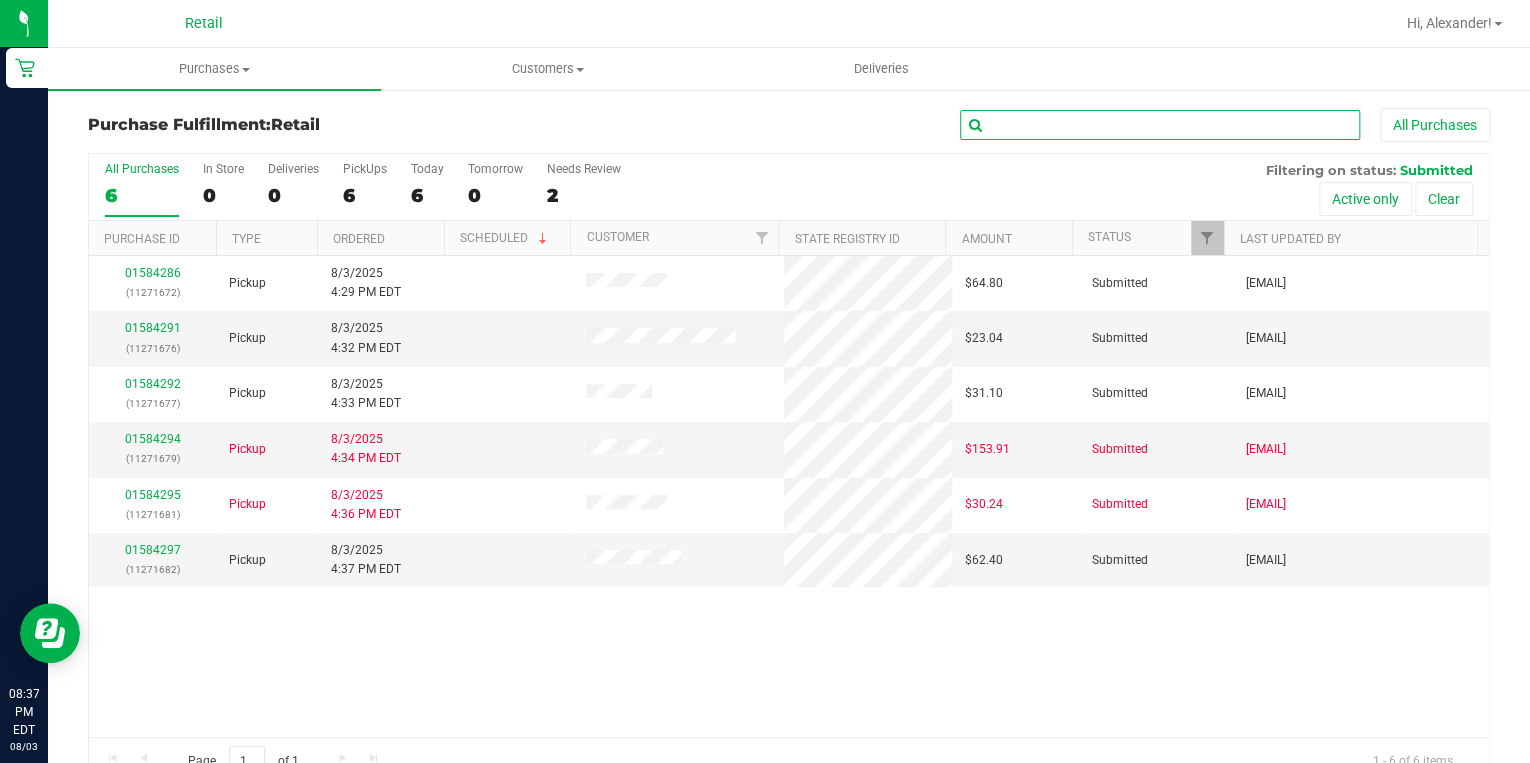 click at bounding box center (1160, 125) 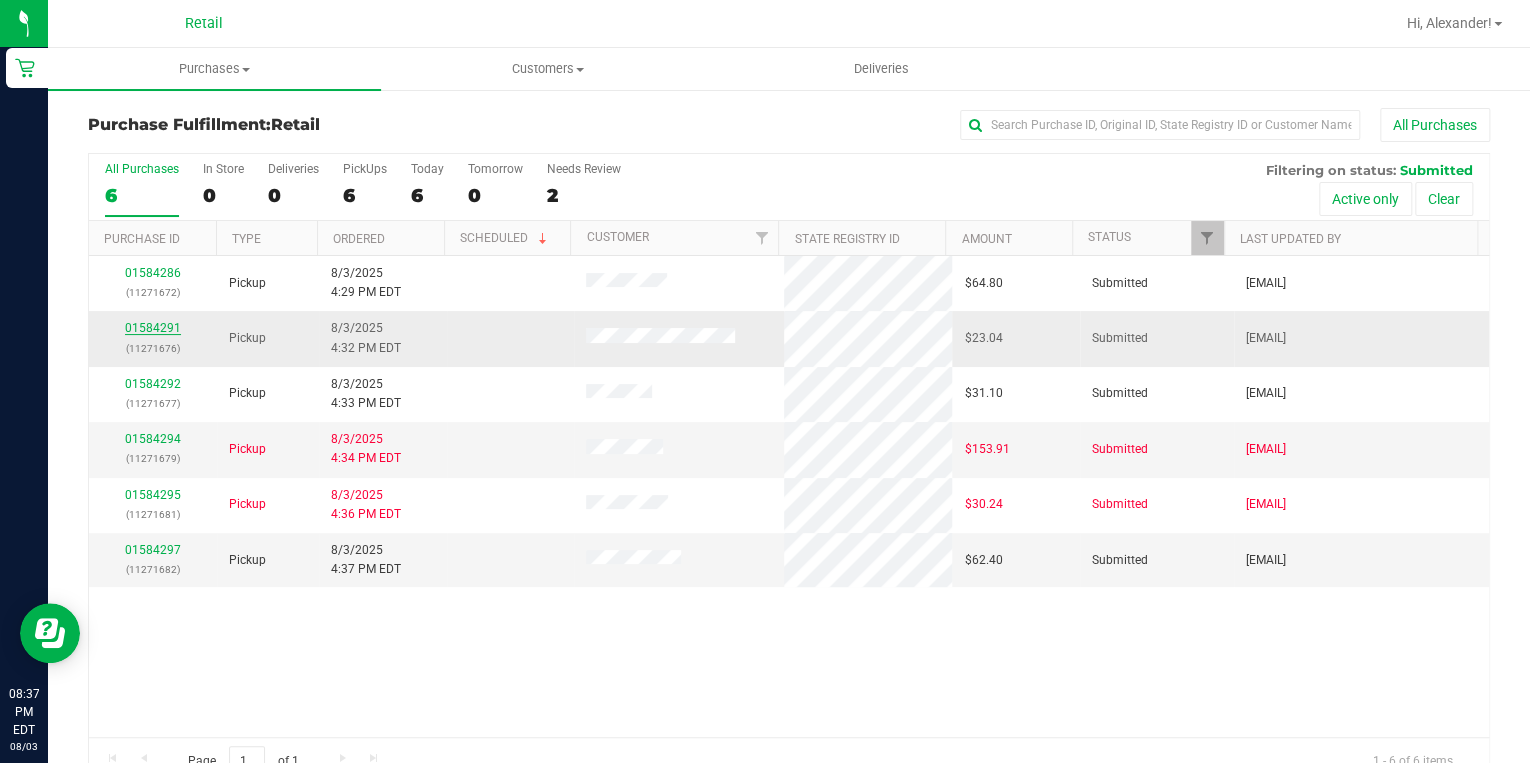 click on "01584291" at bounding box center [153, 328] 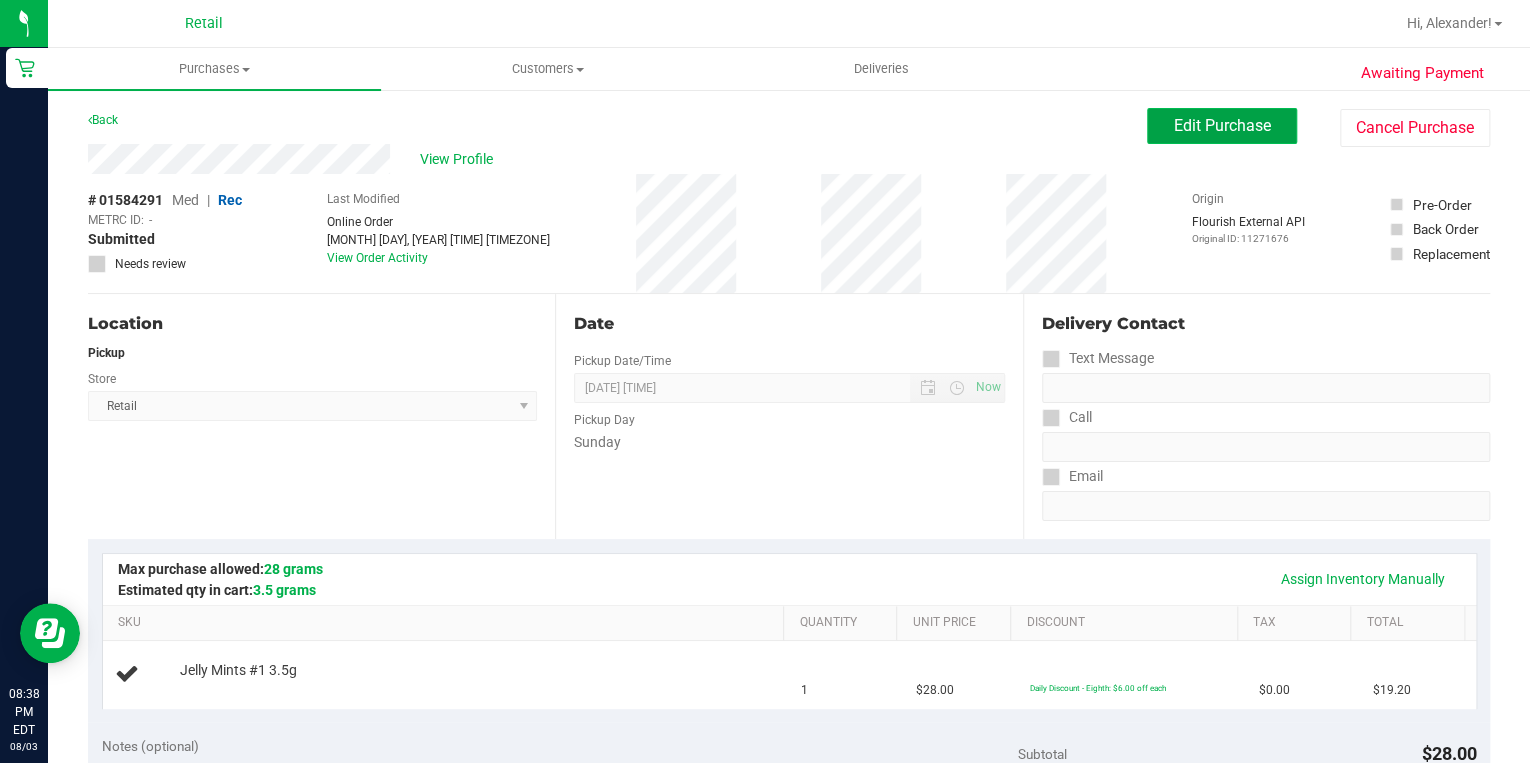 click on "Edit Purchase" at bounding box center (1222, 125) 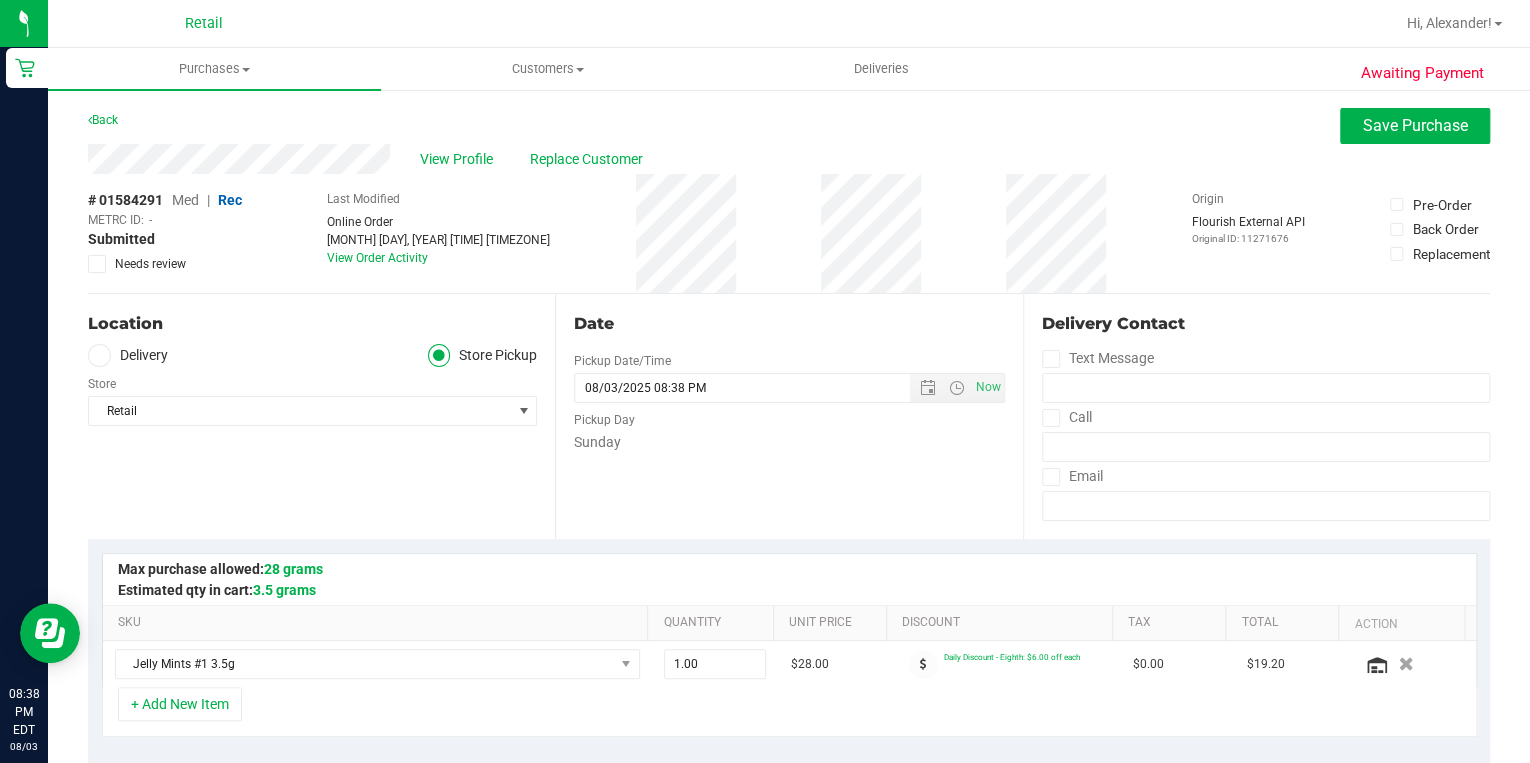 click on "Med" at bounding box center [185, 200] 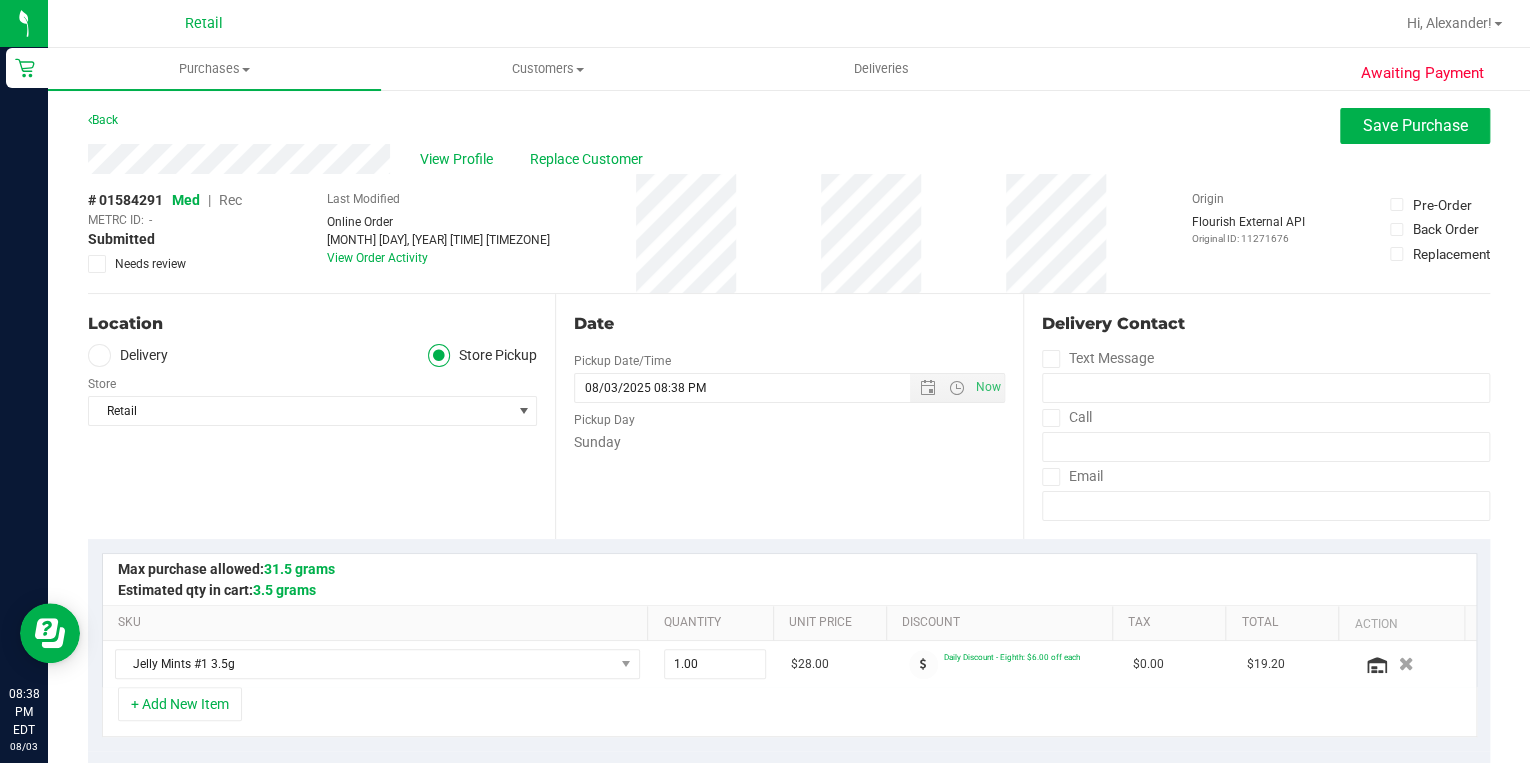 click on "Med" at bounding box center [186, 200] 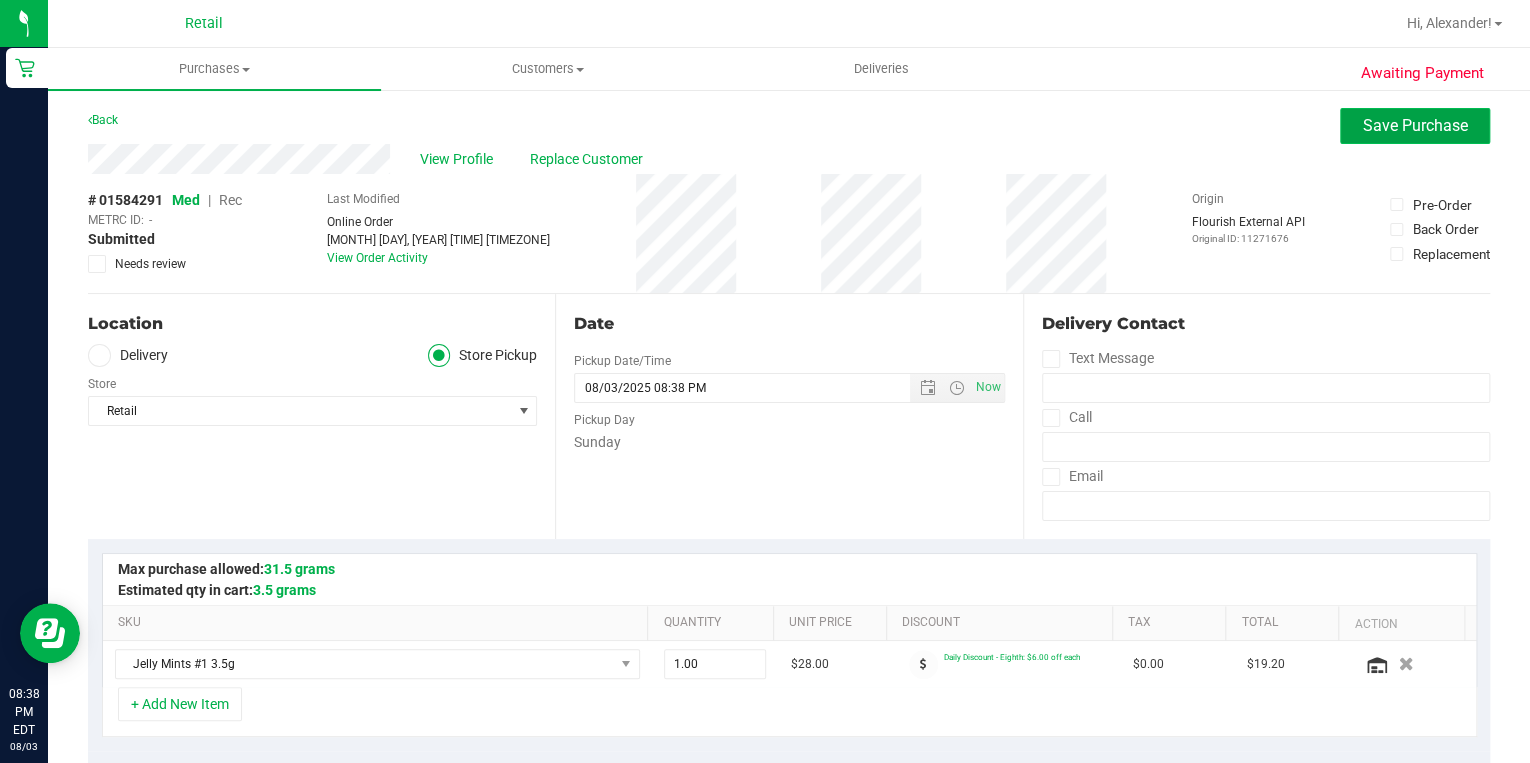 click on "Save Purchase" at bounding box center [1415, 125] 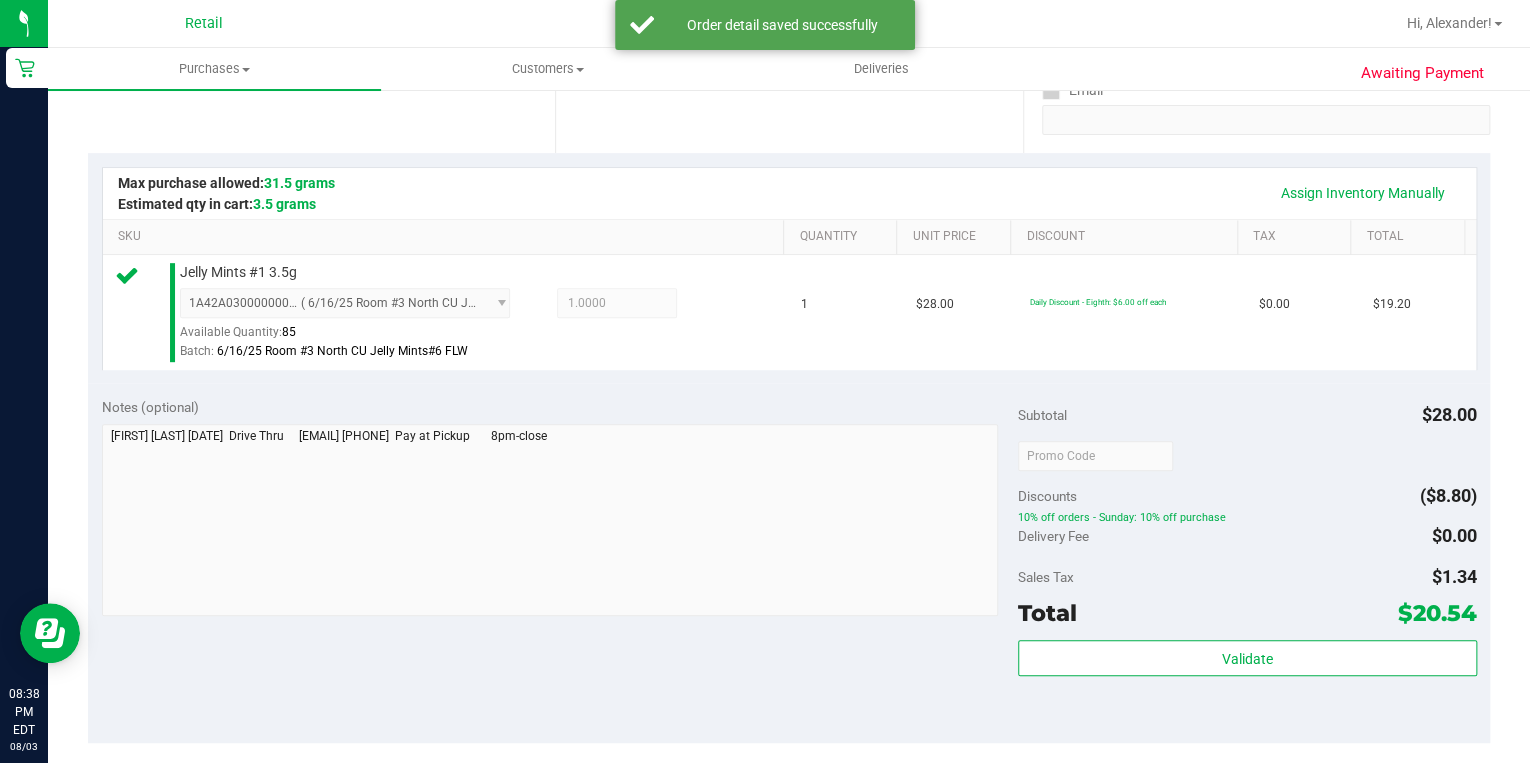 scroll, scrollTop: 640, scrollLeft: 0, axis: vertical 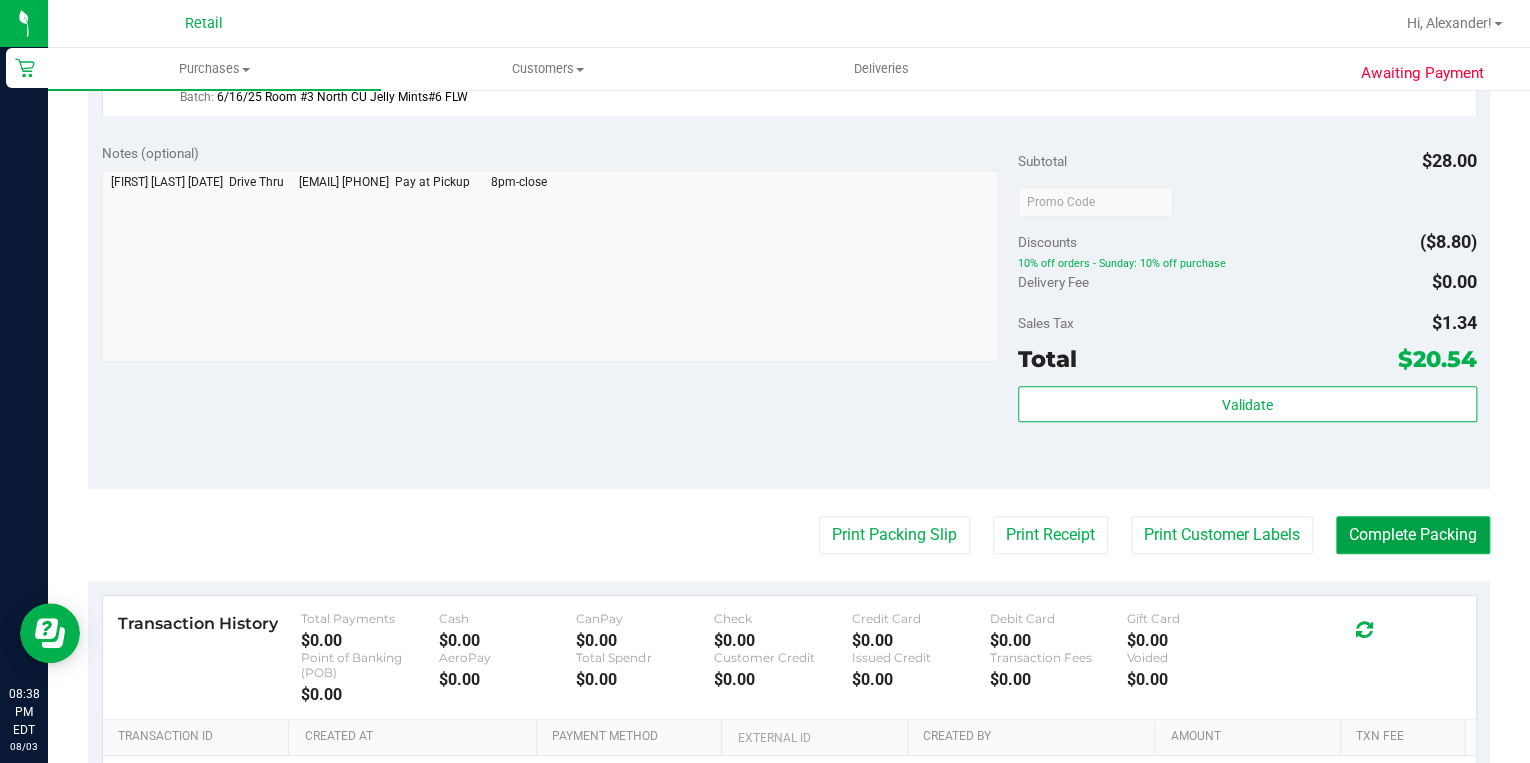 click on "Complete Packing" at bounding box center (1413, 535) 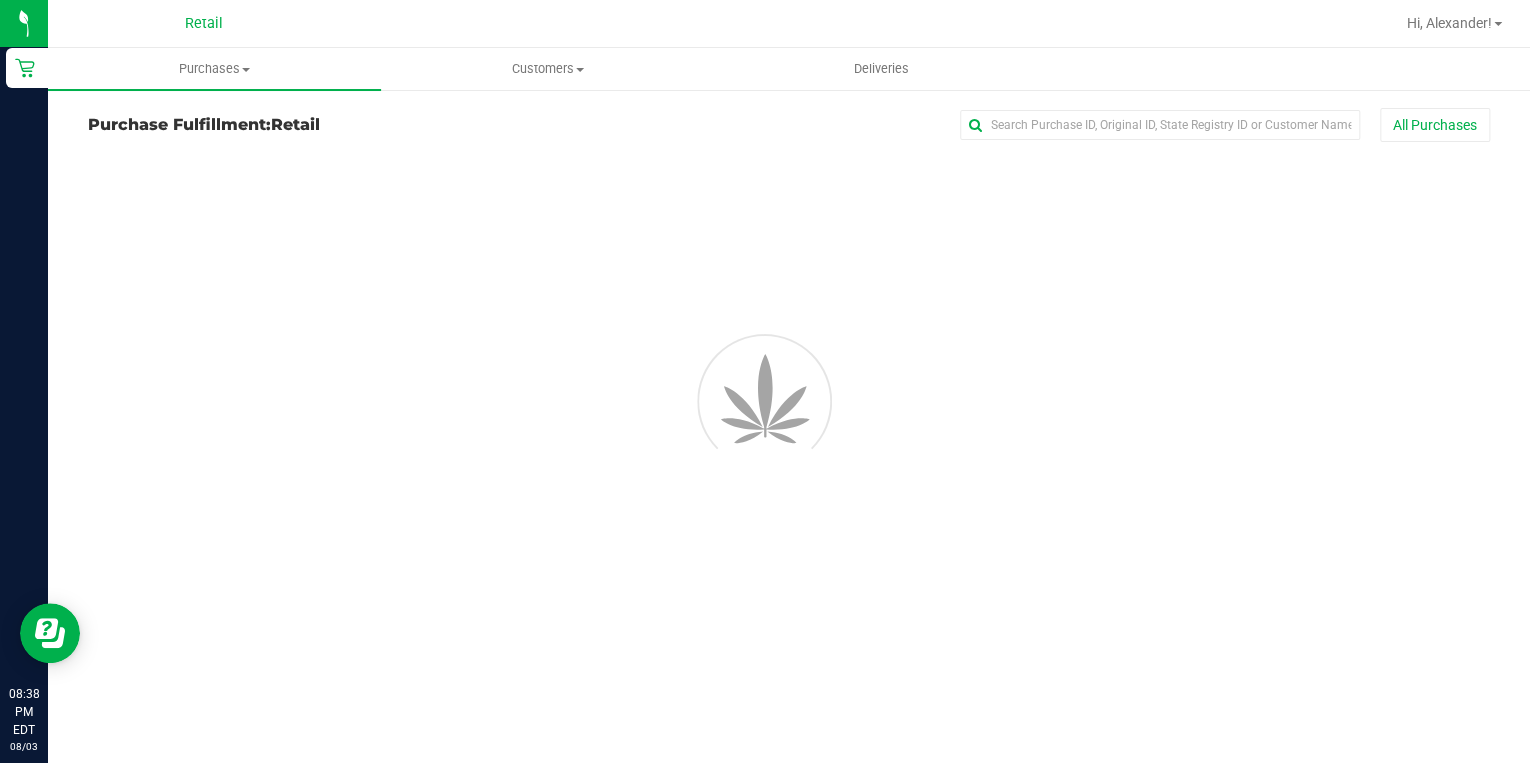 scroll, scrollTop: 0, scrollLeft: 0, axis: both 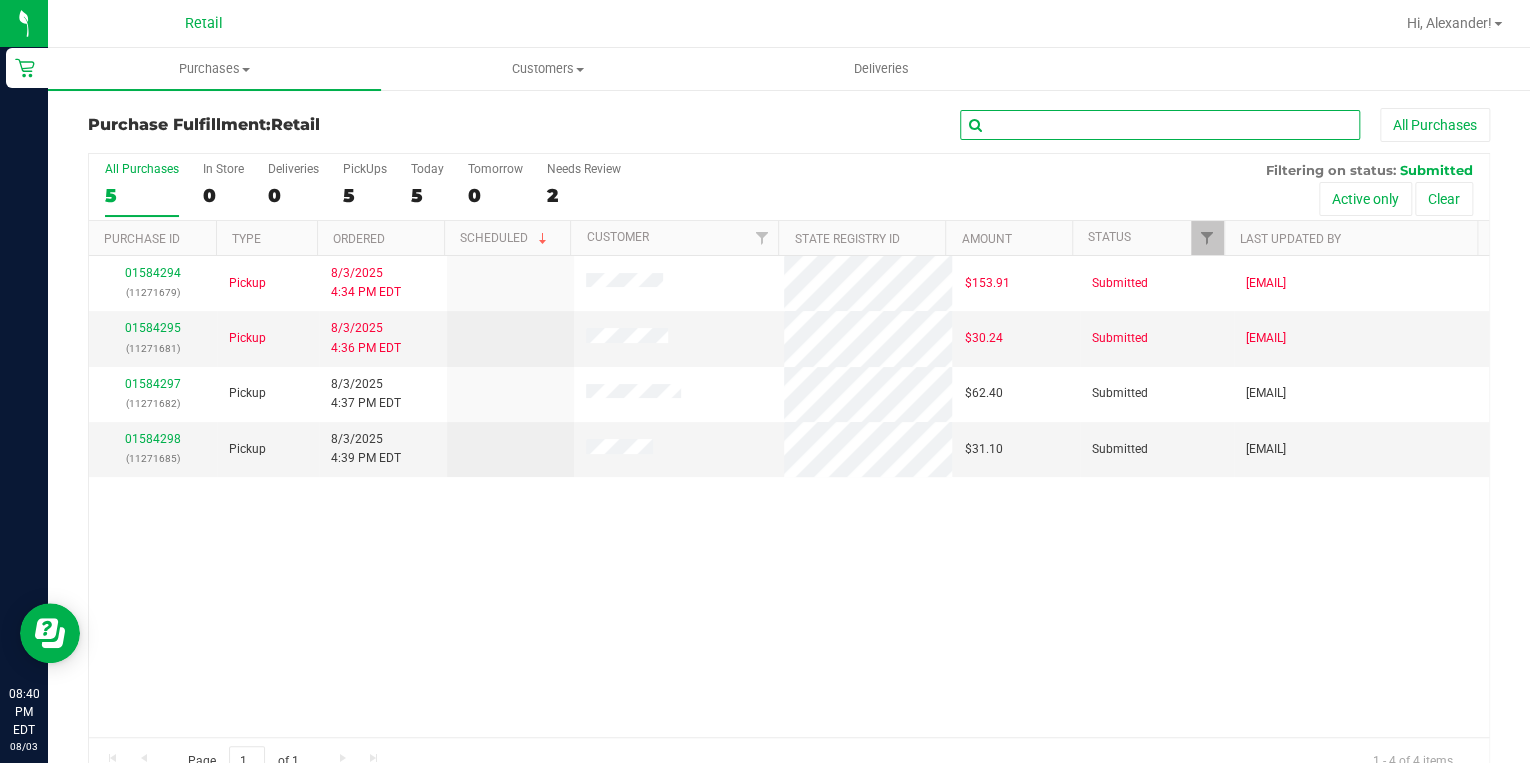 click at bounding box center [1160, 125] 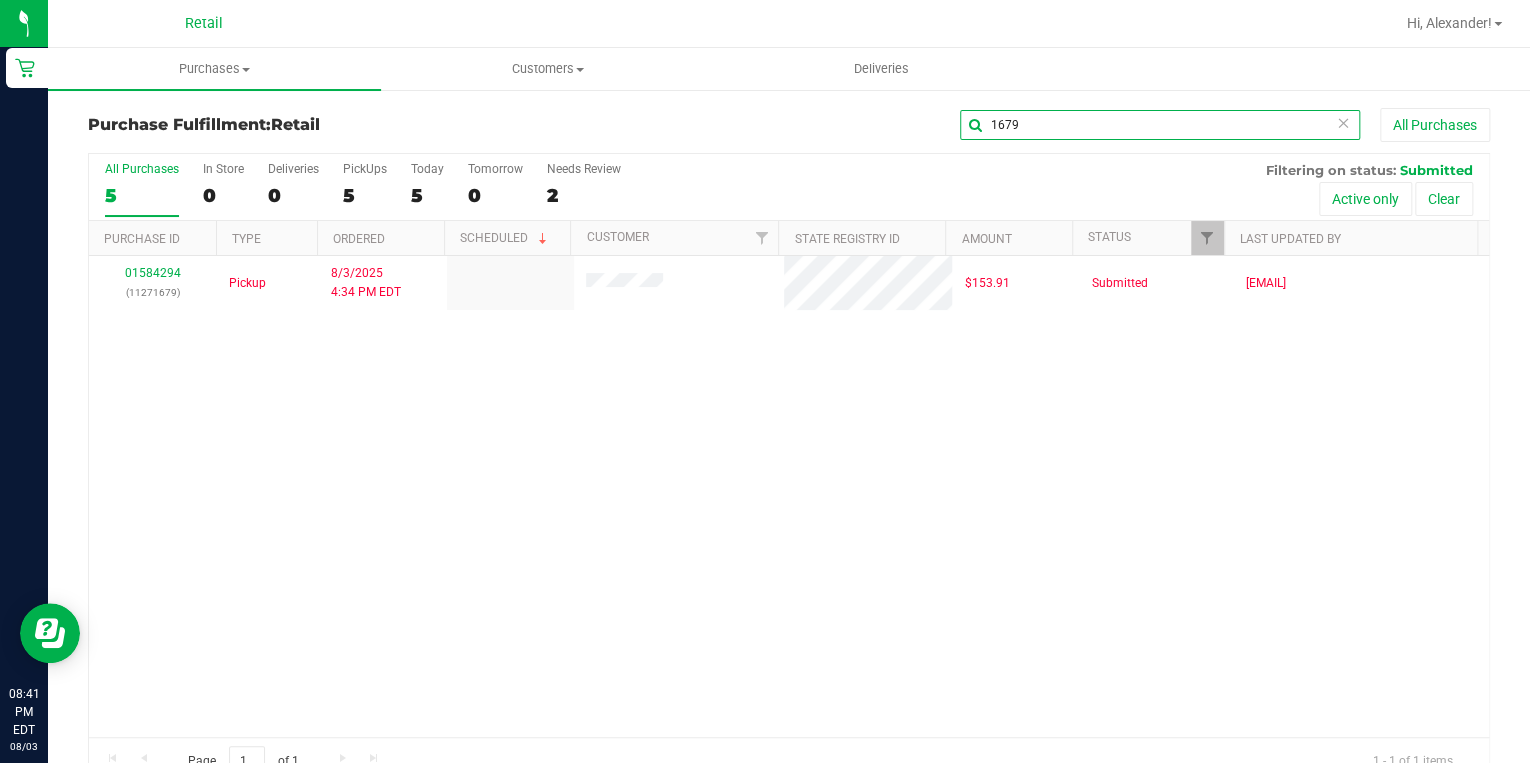 type on "1679" 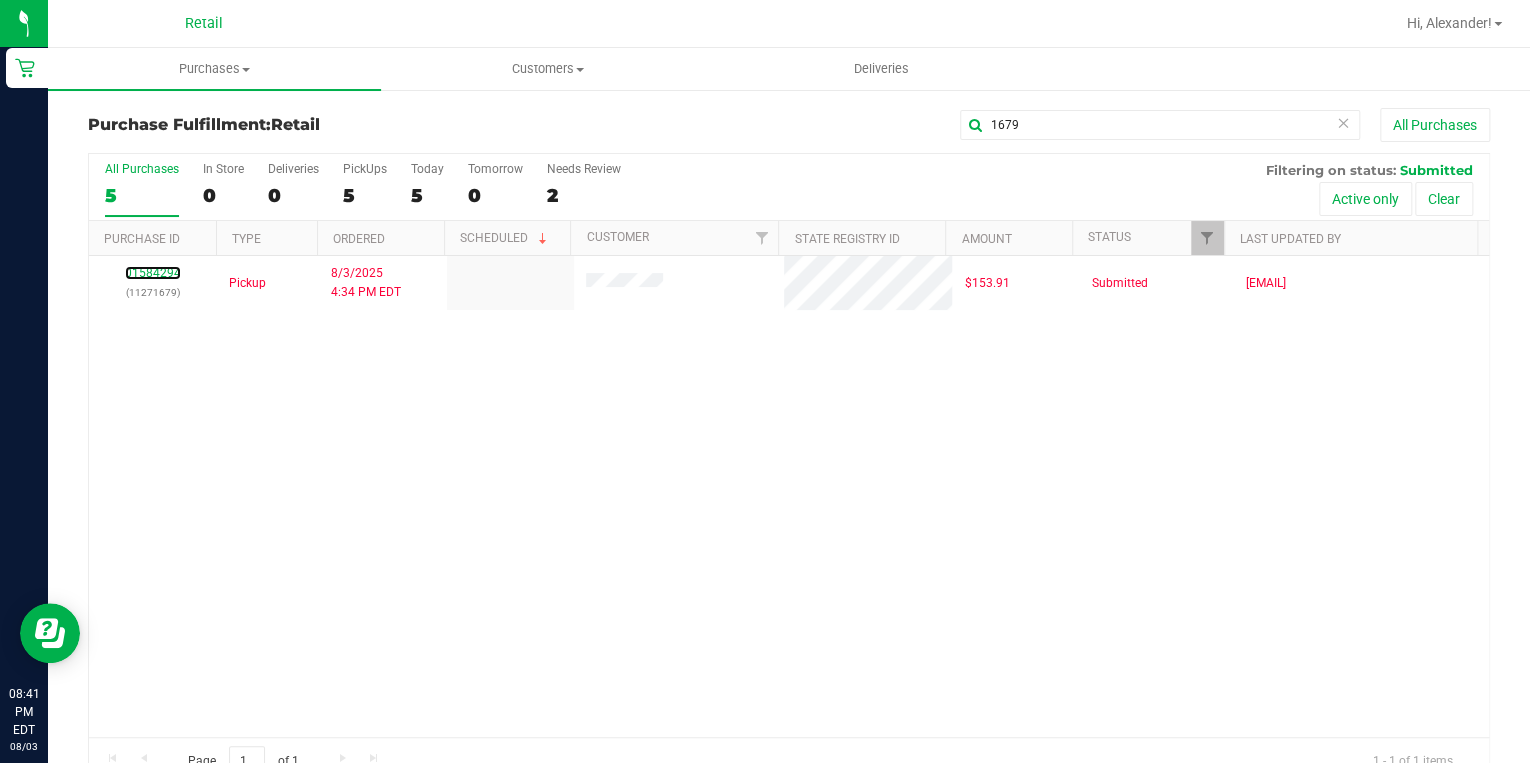 click on "01584294" at bounding box center [153, 273] 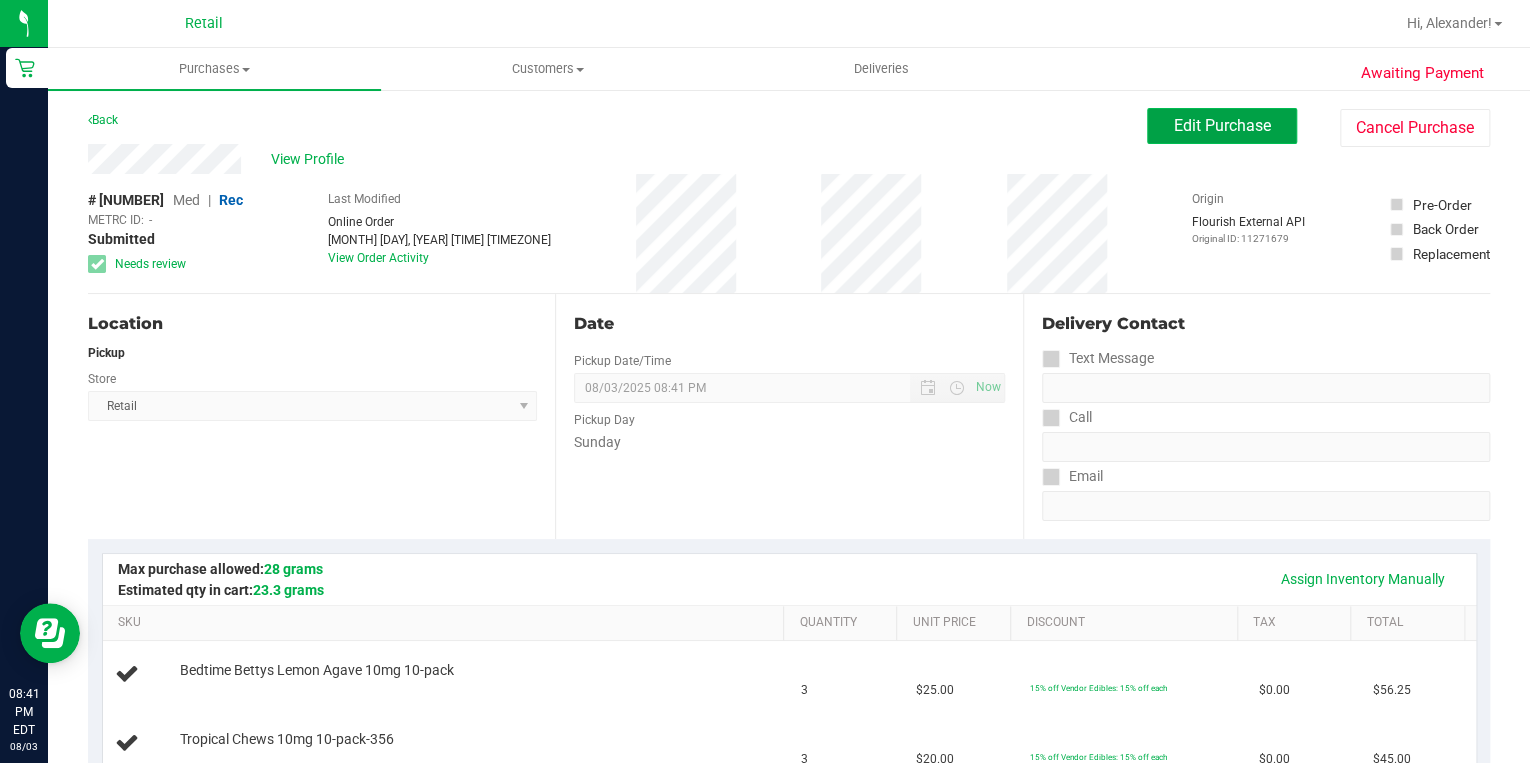 click on "Edit Purchase" at bounding box center [1222, 126] 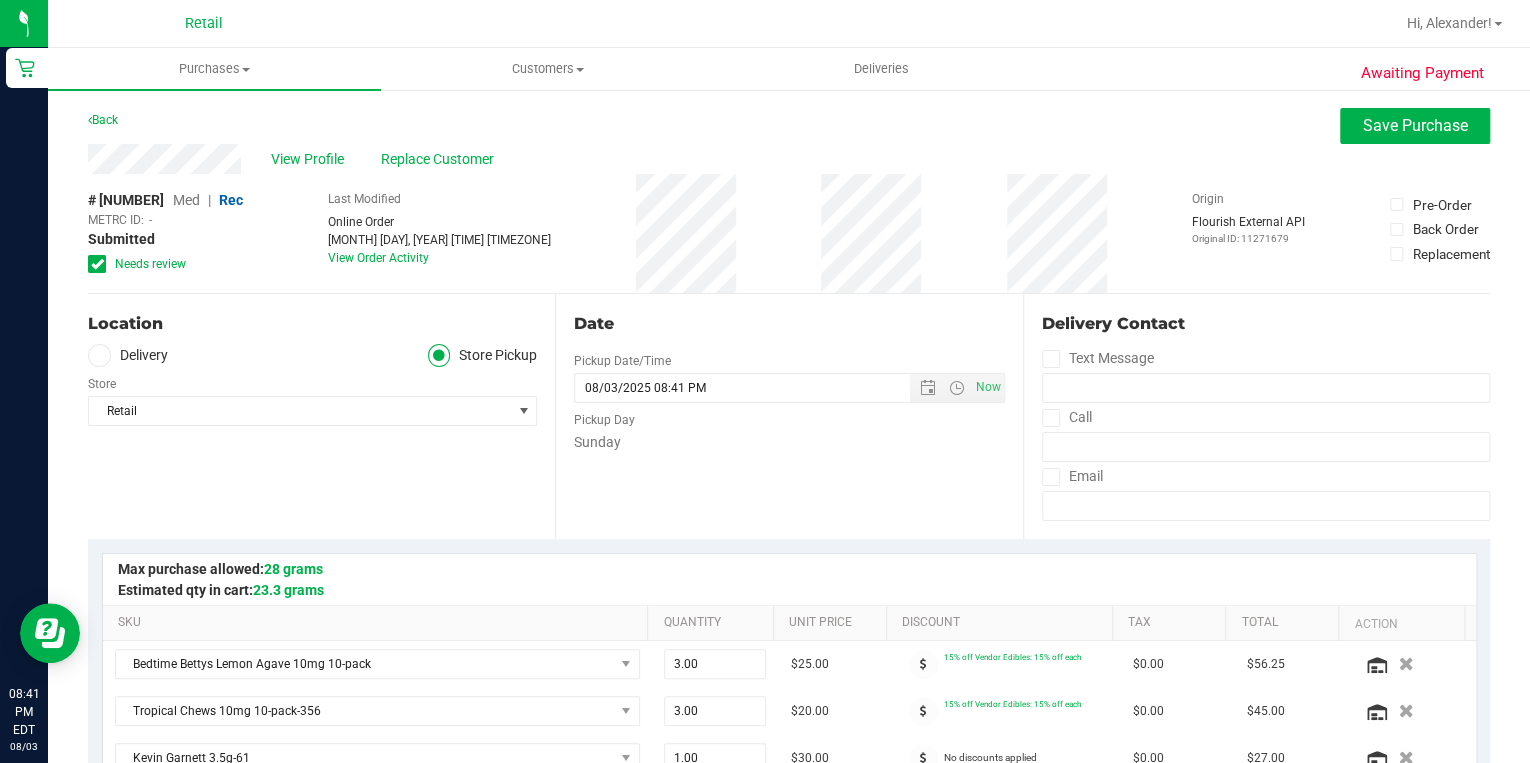 click on "Med" at bounding box center [186, 200] 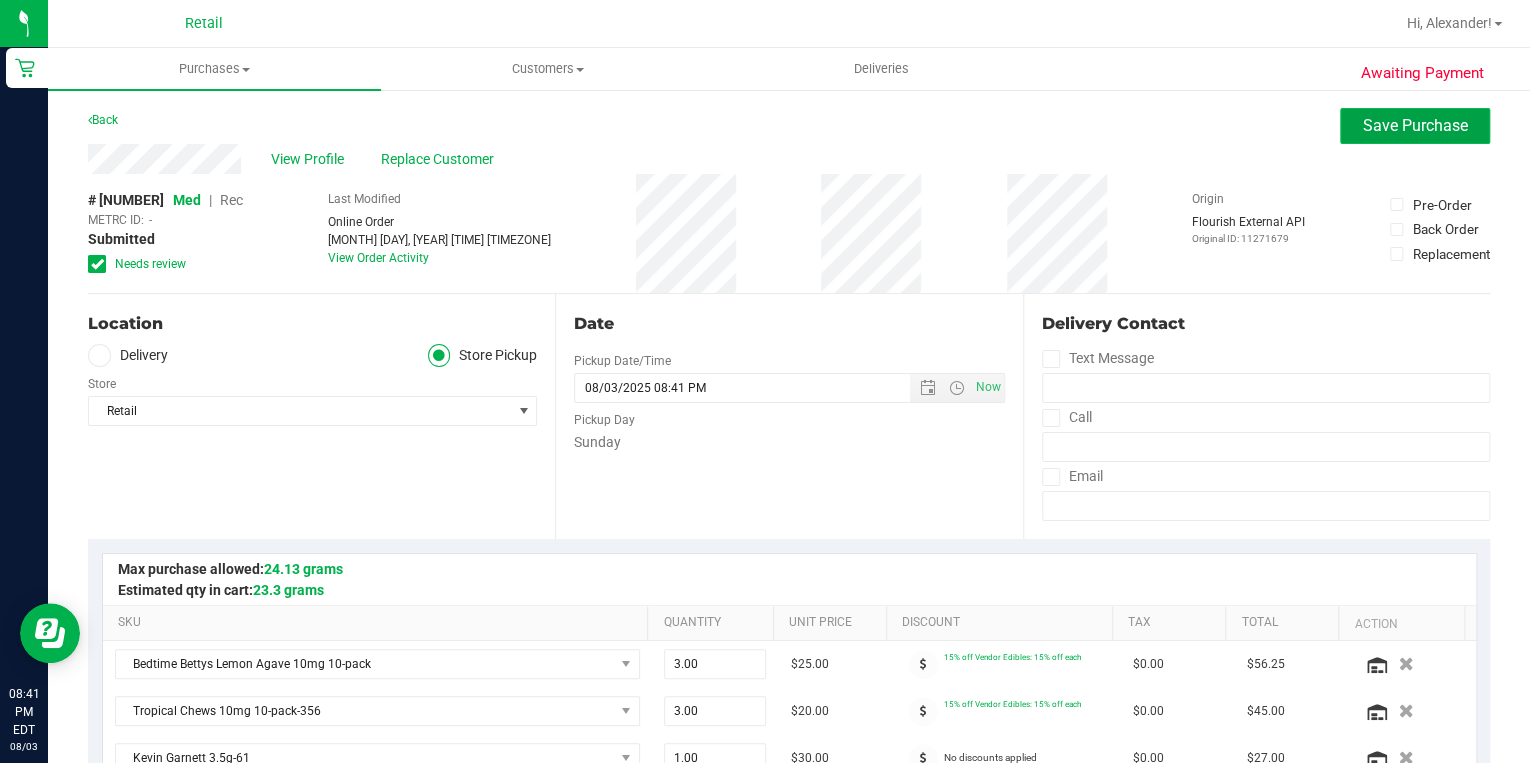 click on "Save Purchase" at bounding box center (1415, 125) 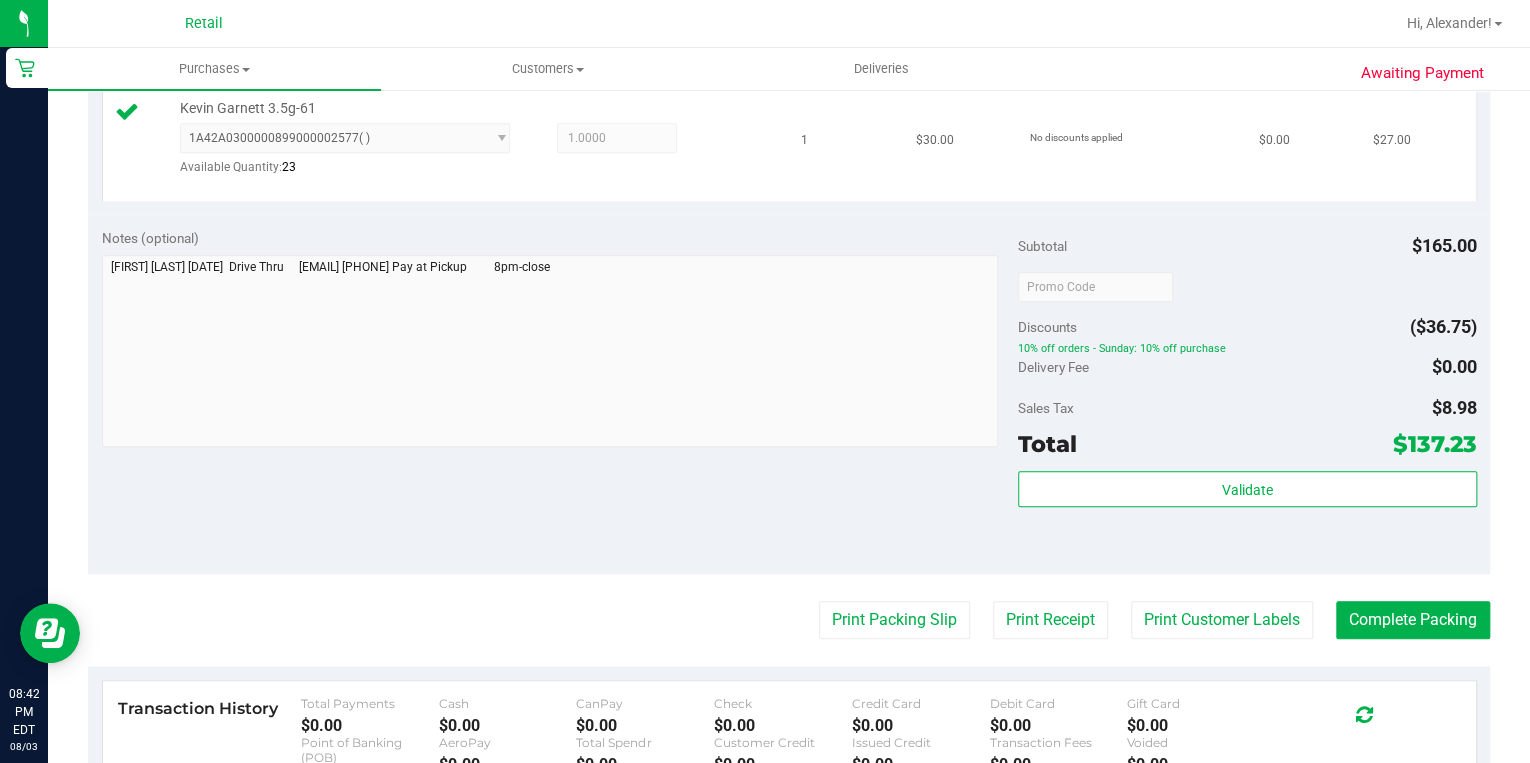 scroll, scrollTop: 800, scrollLeft: 0, axis: vertical 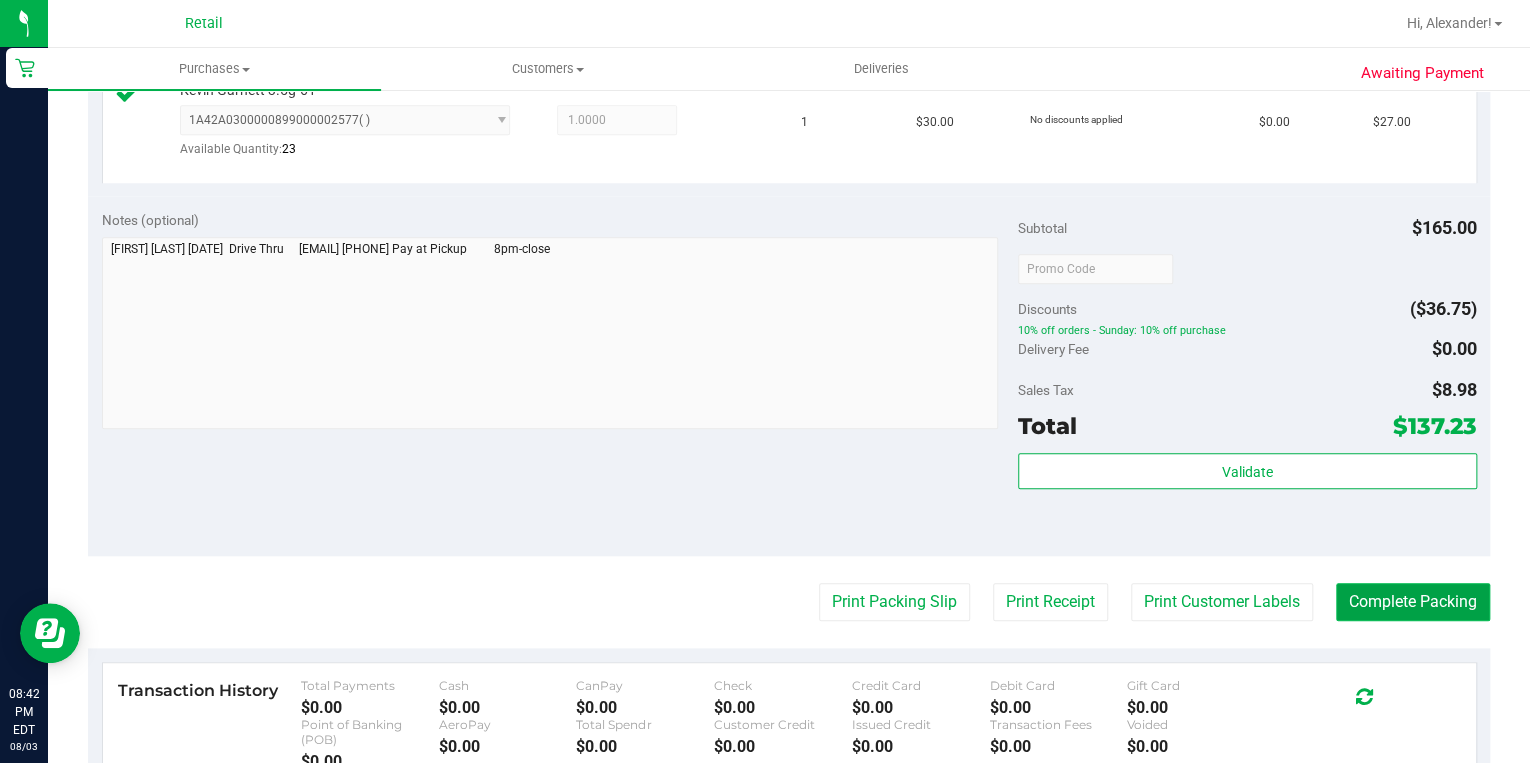 click on "Complete Packing" at bounding box center (1413, 602) 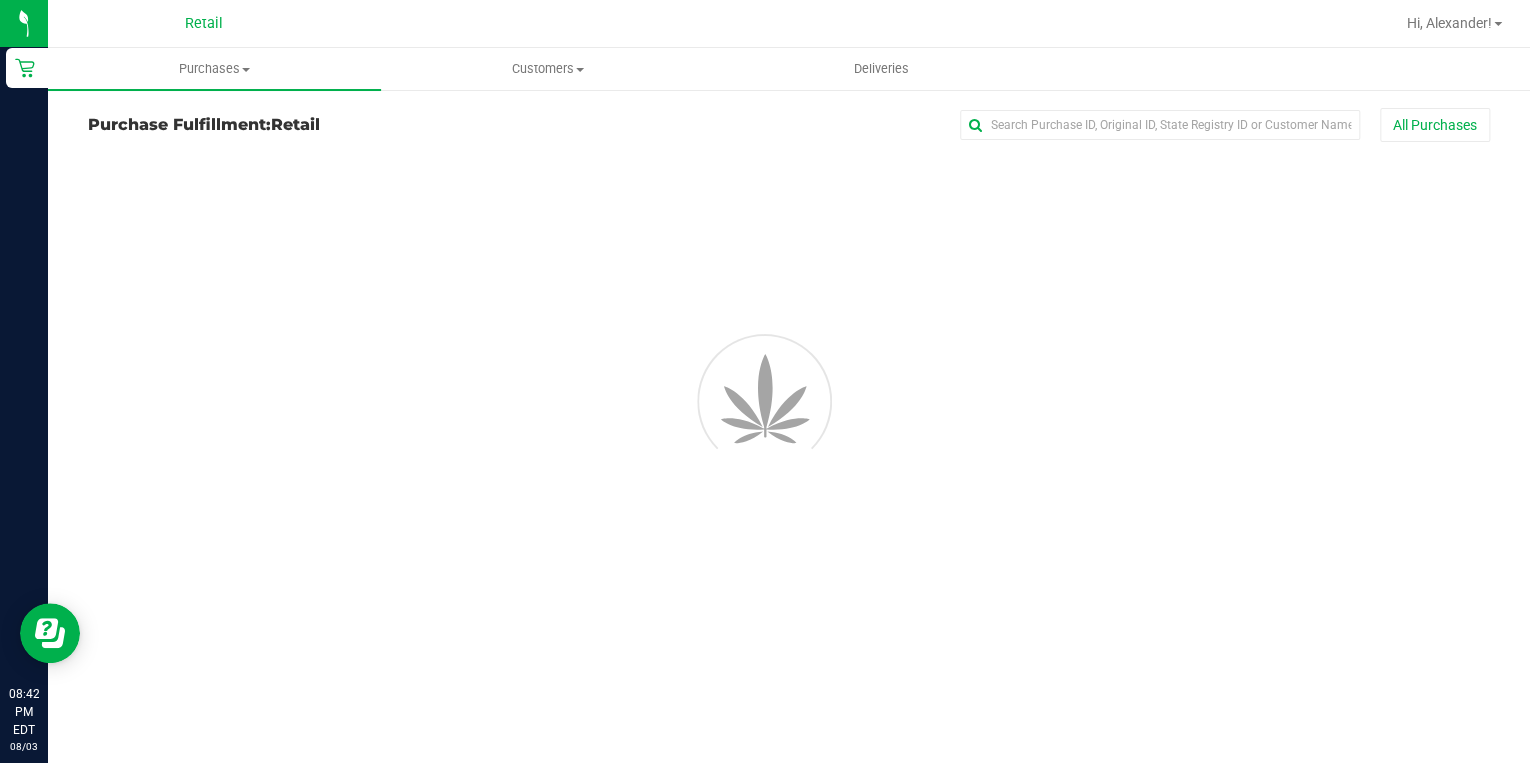 scroll, scrollTop: 0, scrollLeft: 0, axis: both 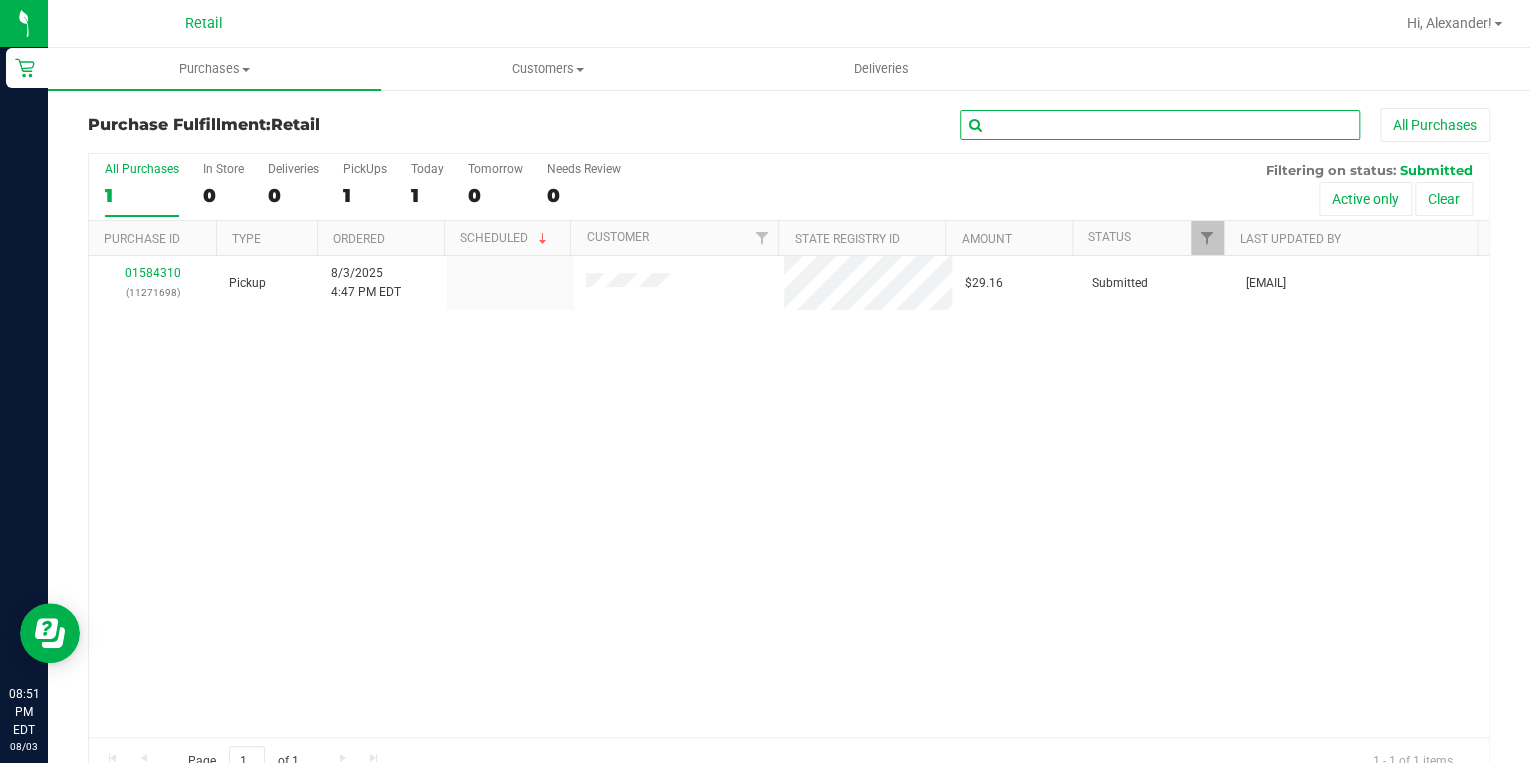 click at bounding box center [1160, 125] 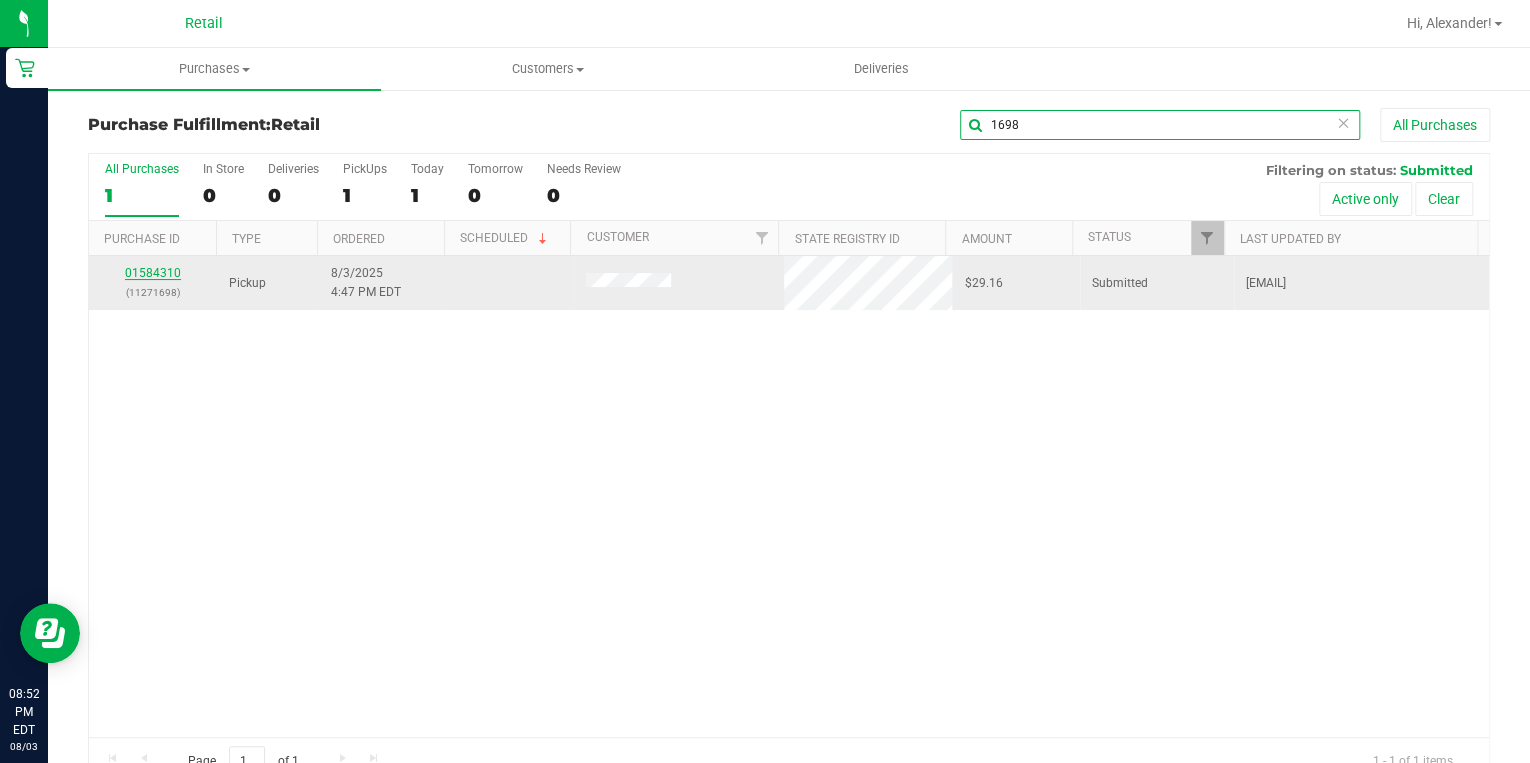 type on "1698" 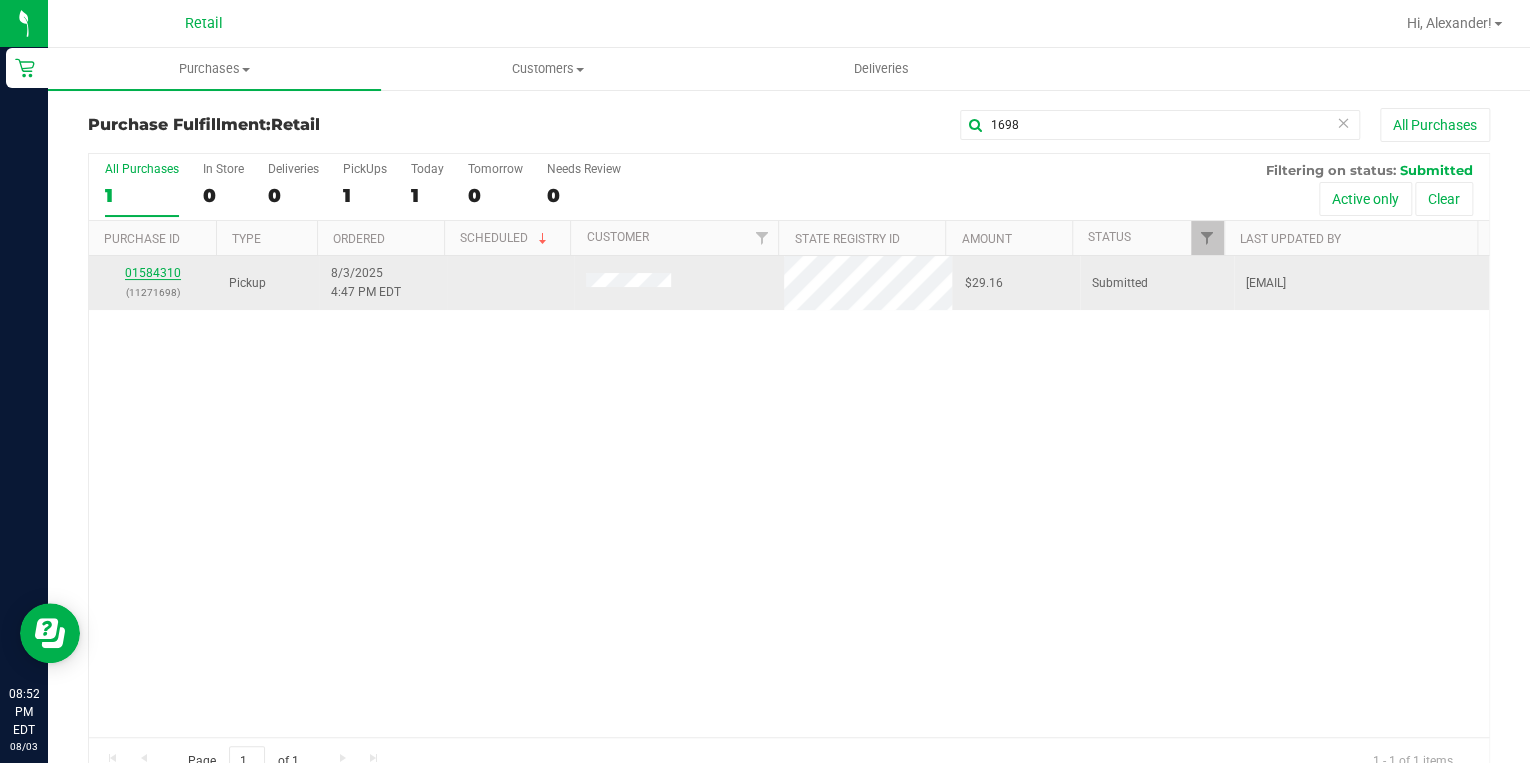 click on "01584310" at bounding box center [153, 273] 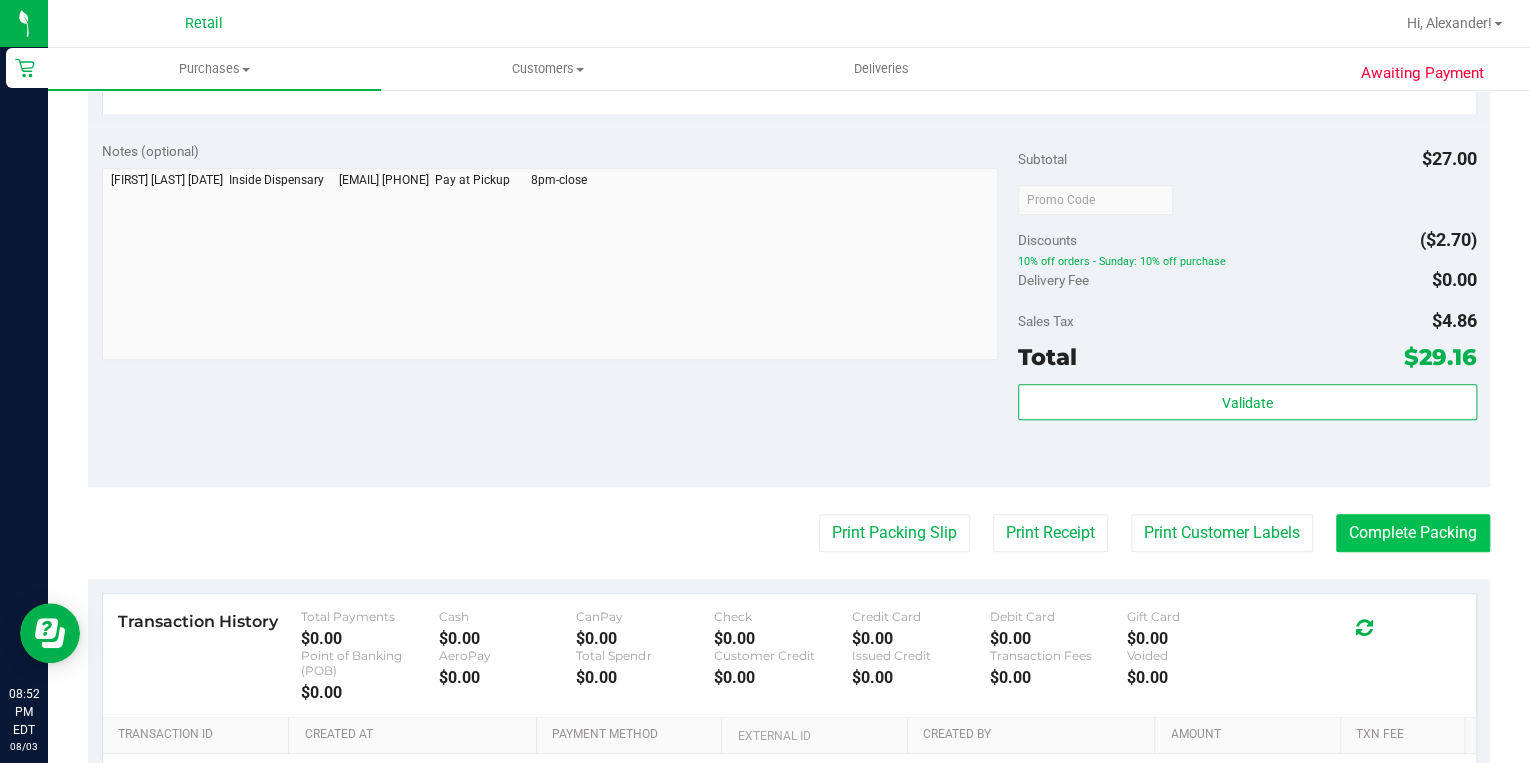 scroll, scrollTop: 640, scrollLeft: 0, axis: vertical 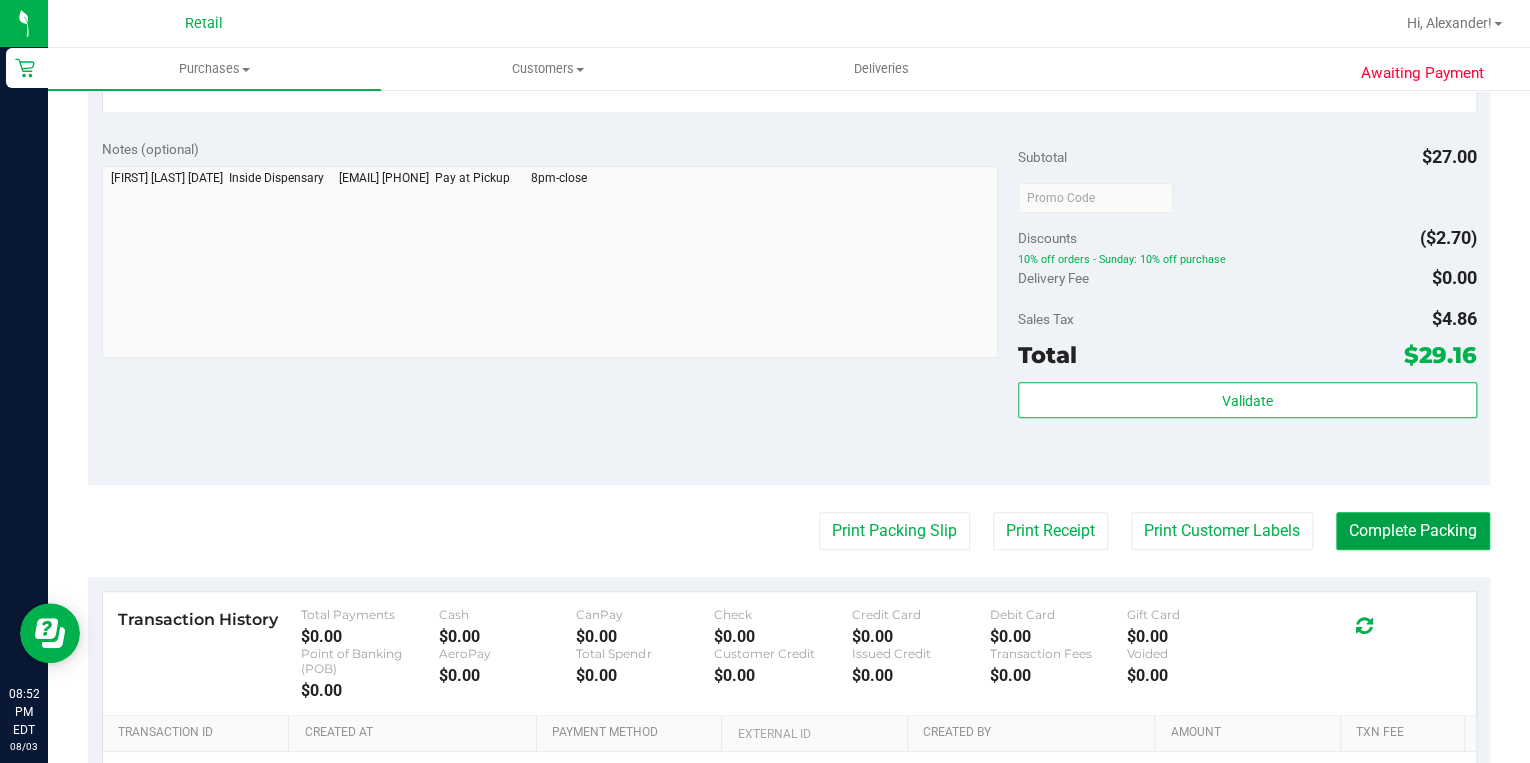 click on "Complete Packing" at bounding box center (1413, 531) 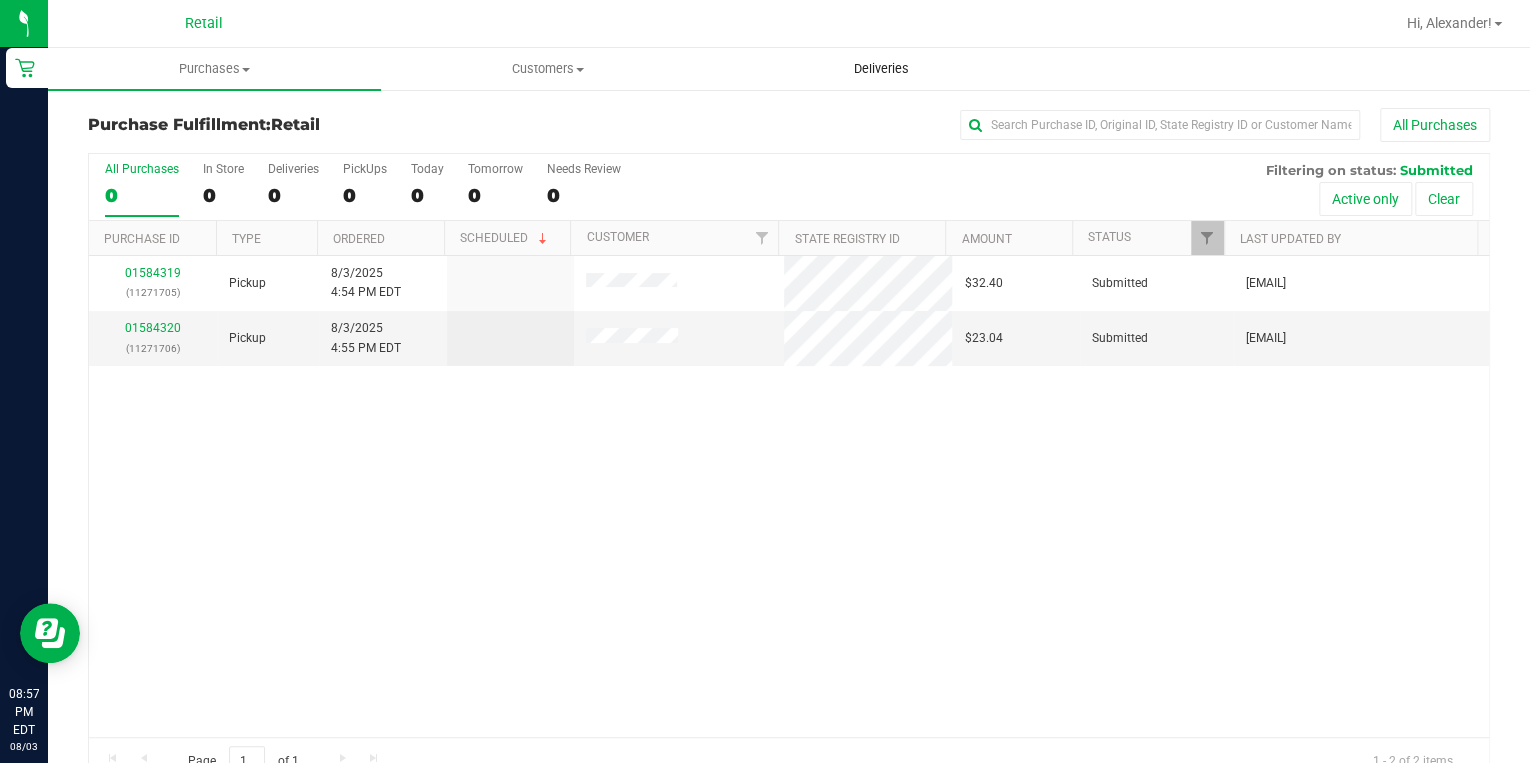scroll, scrollTop: 40, scrollLeft: 0, axis: vertical 